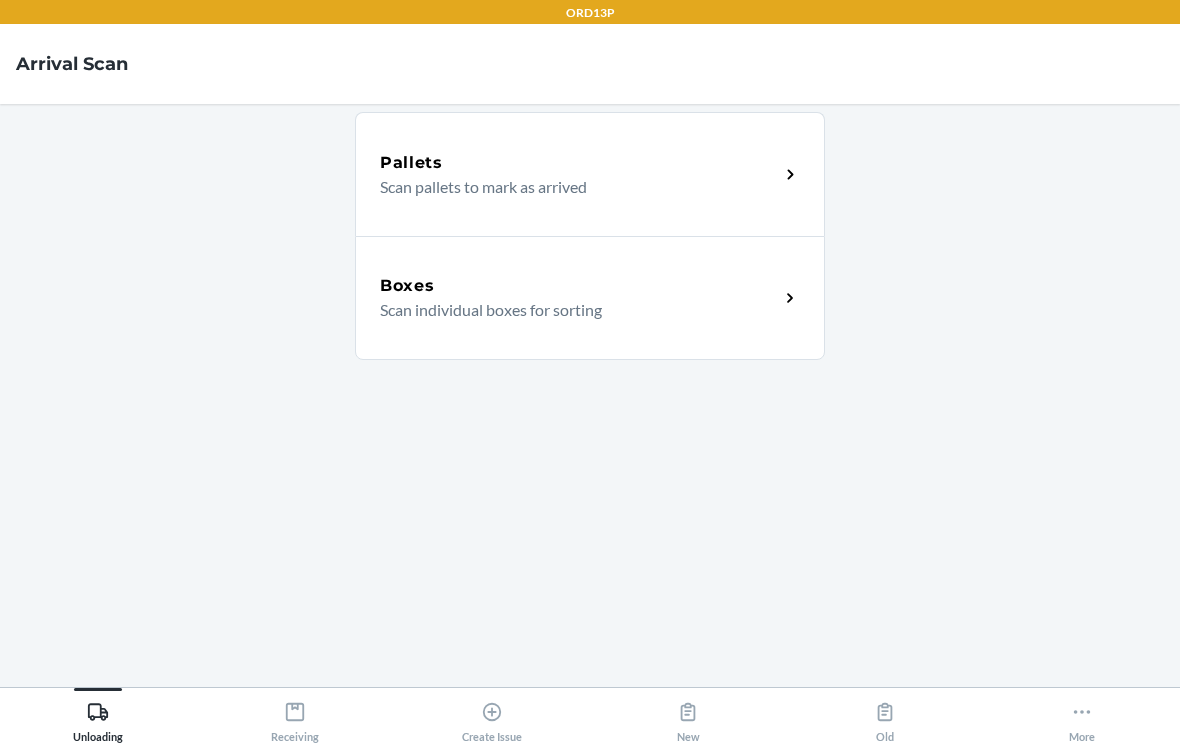 scroll, scrollTop: 31, scrollLeft: 0, axis: vertical 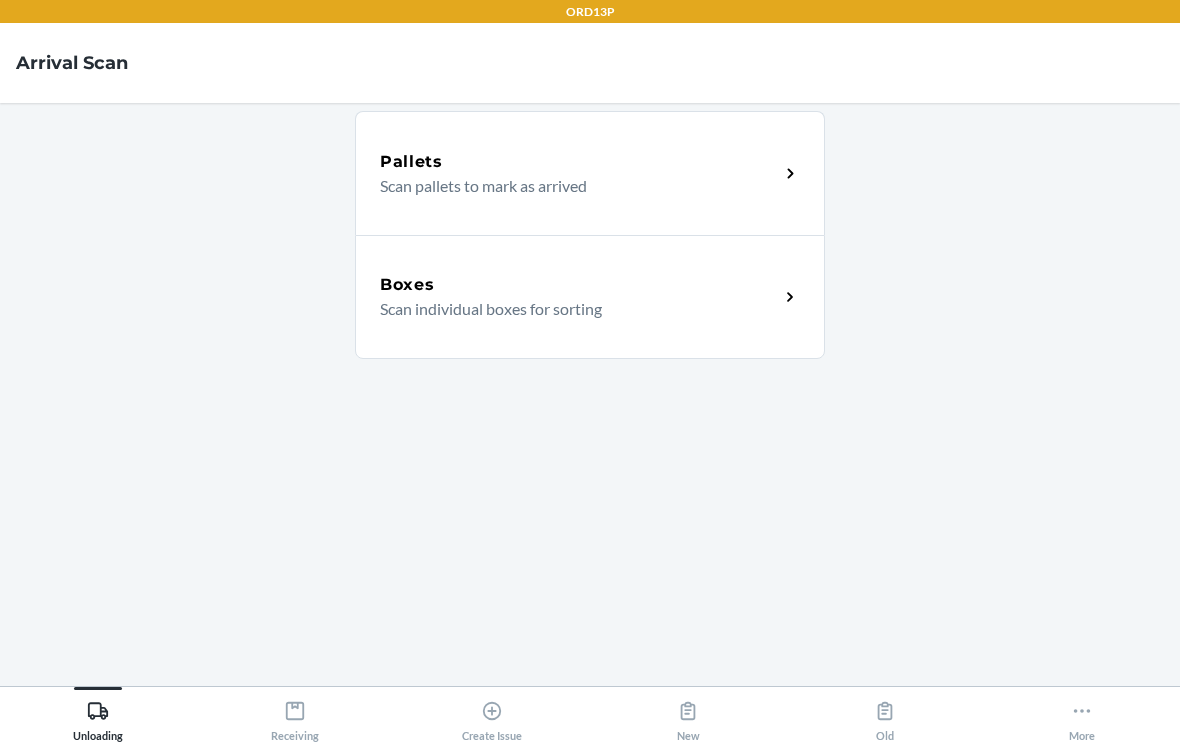 click on "Receiving" at bounding box center (295, 718) 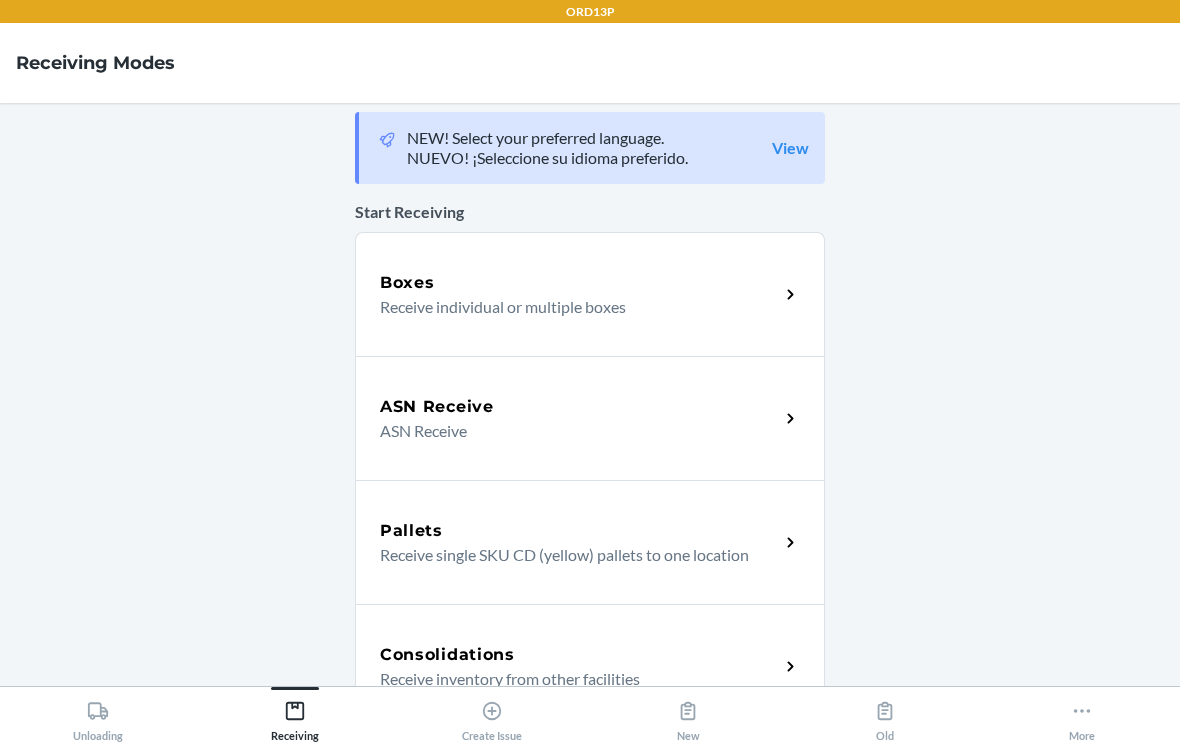 scroll, scrollTop: 10, scrollLeft: 0, axis: vertical 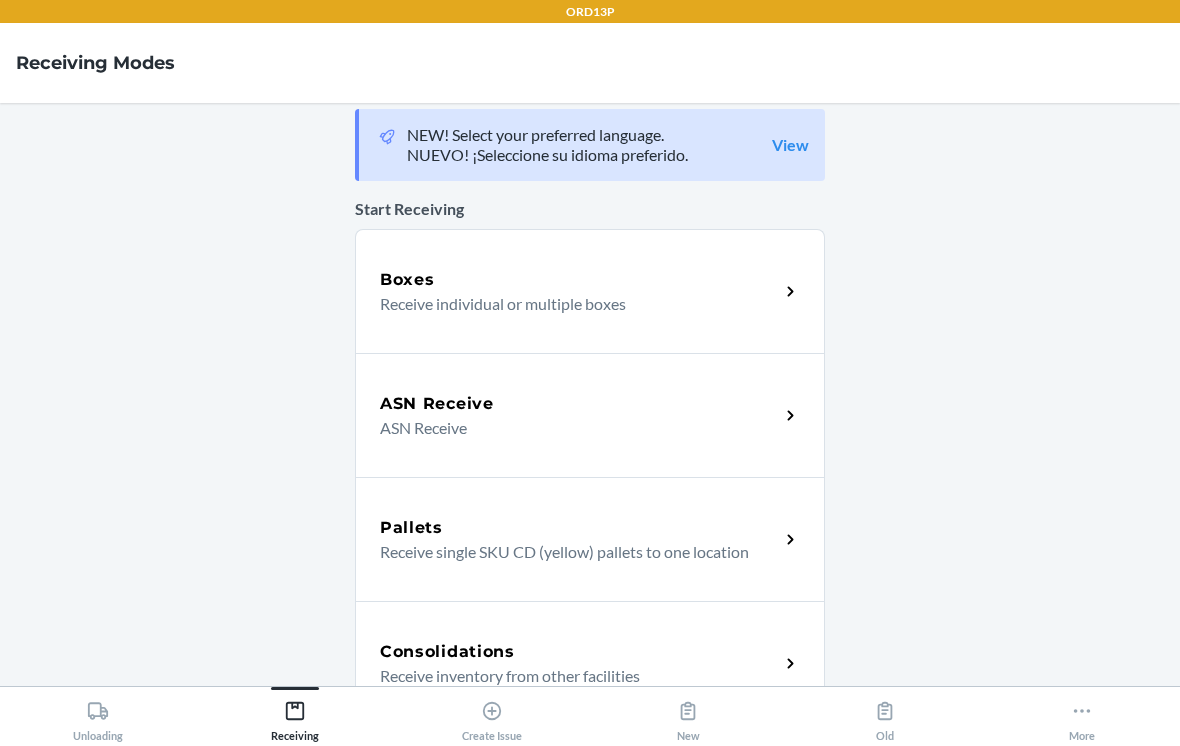 click on "Receive individual or multiple boxes" at bounding box center (571, 305) 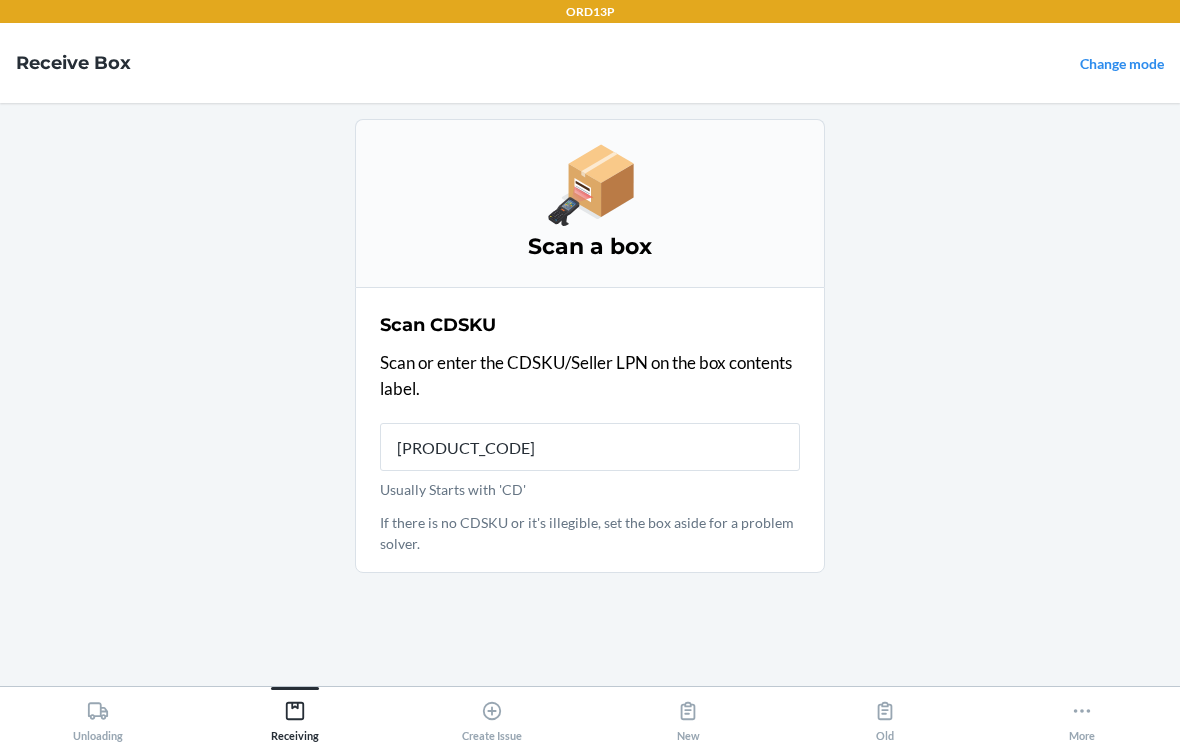 type on "[PRODUCT_CODE]" 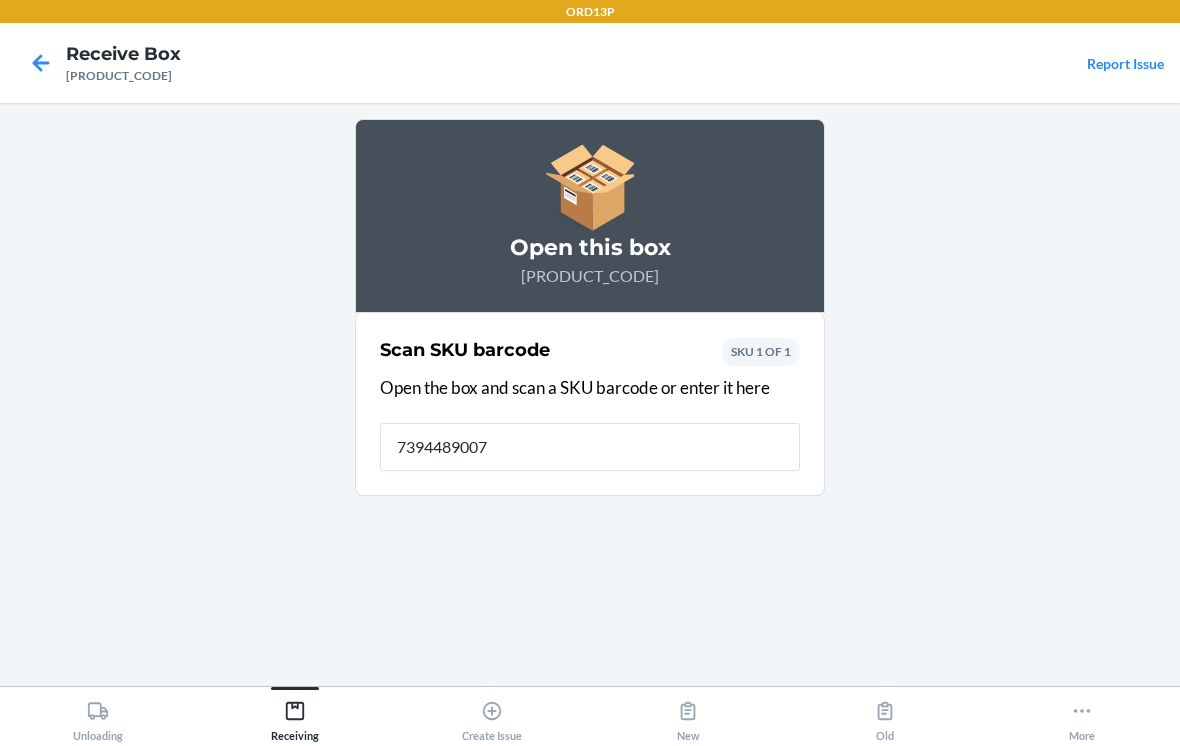 type on "73944890077" 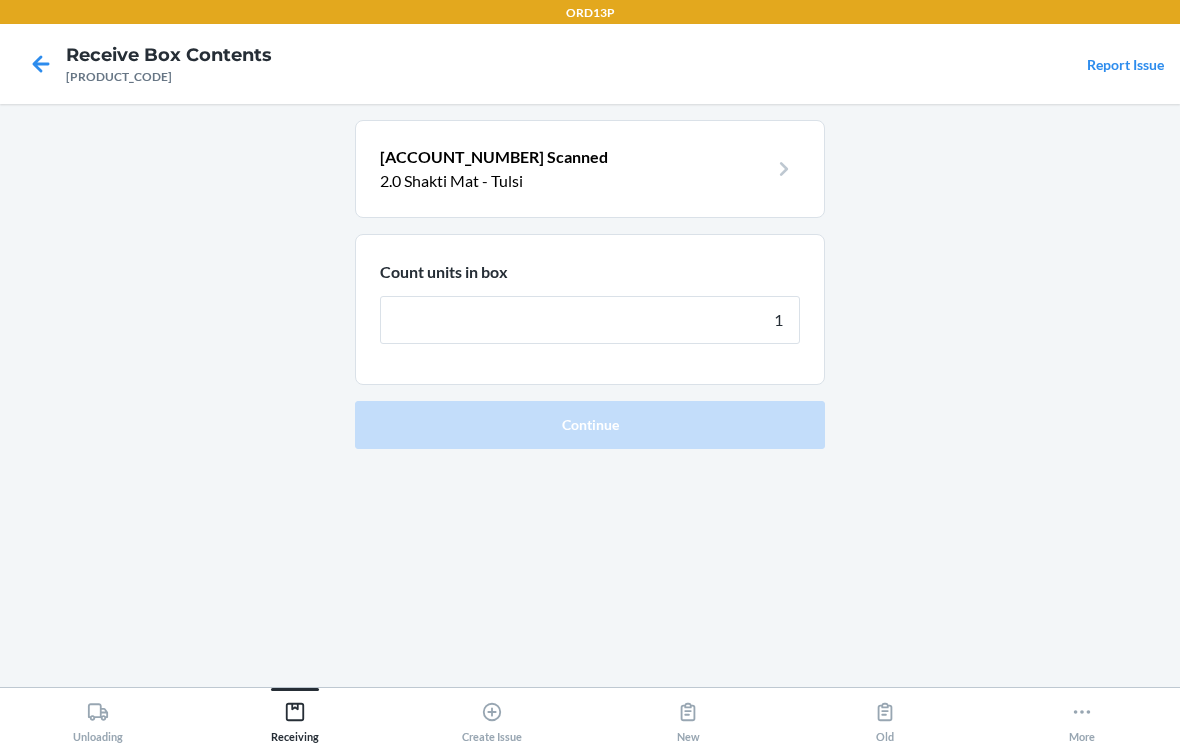 type on "12" 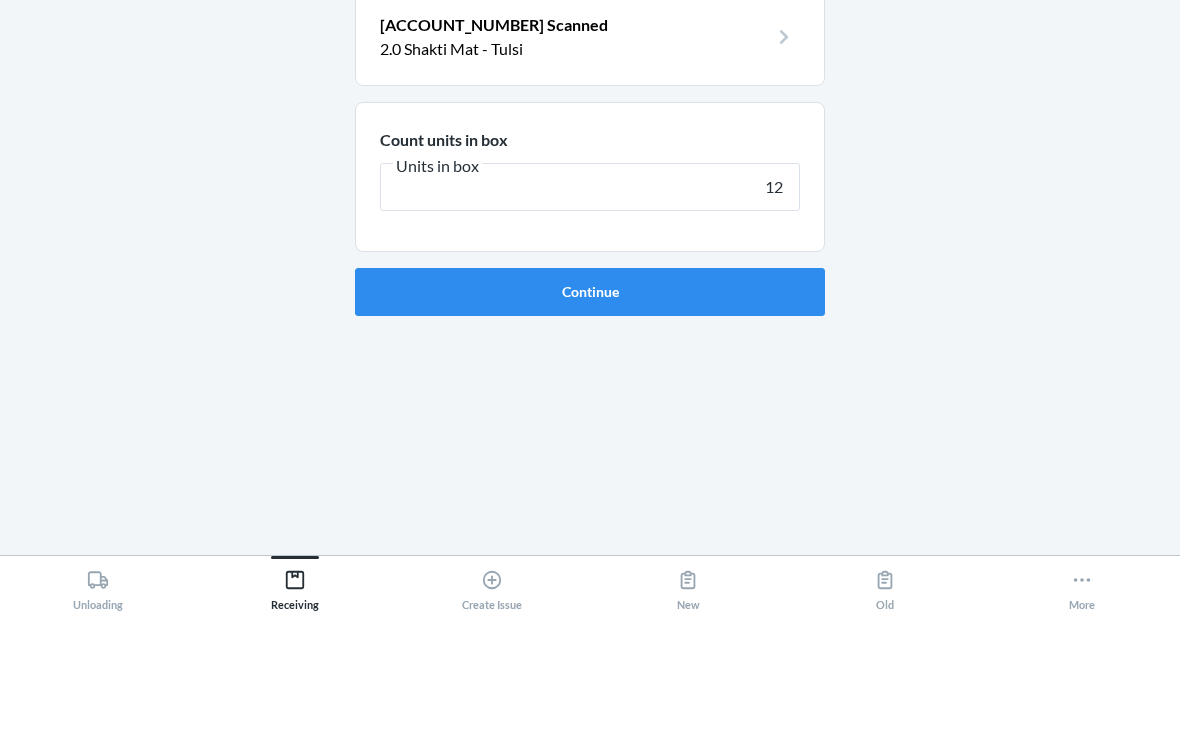 click on "Continue" at bounding box center [590, 424] 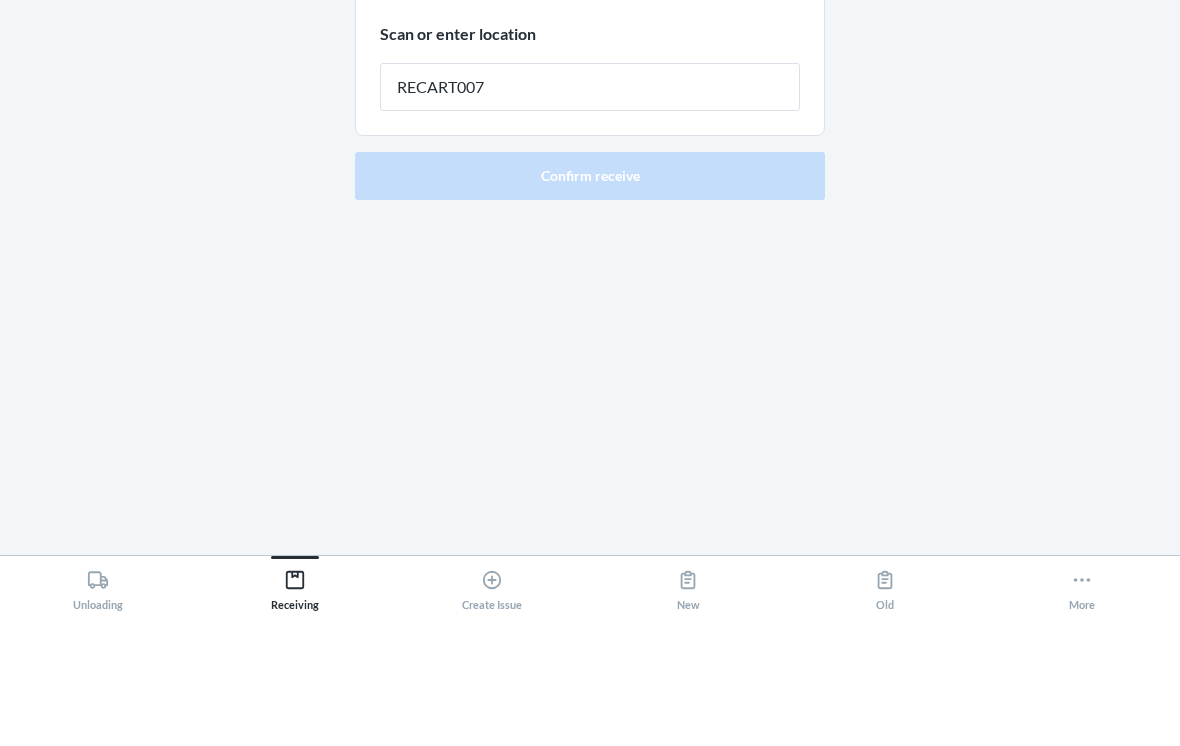 type on "RECART007" 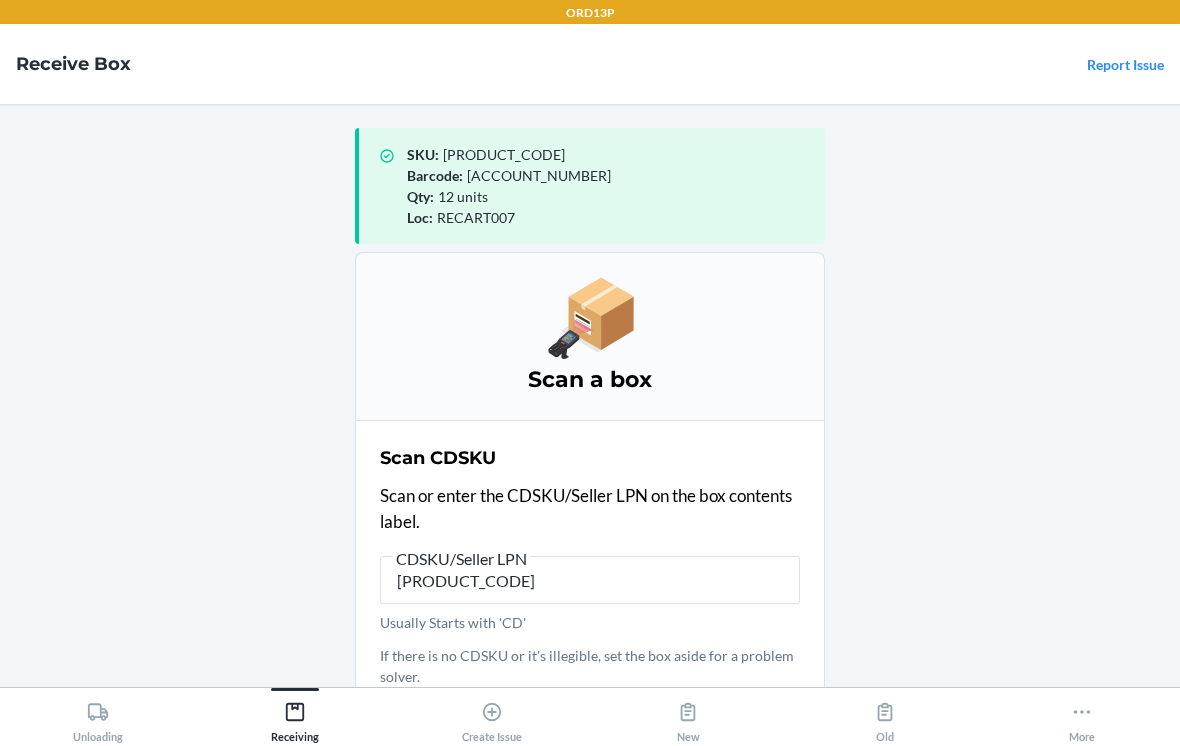 type on "[PRODUCT_CODE]" 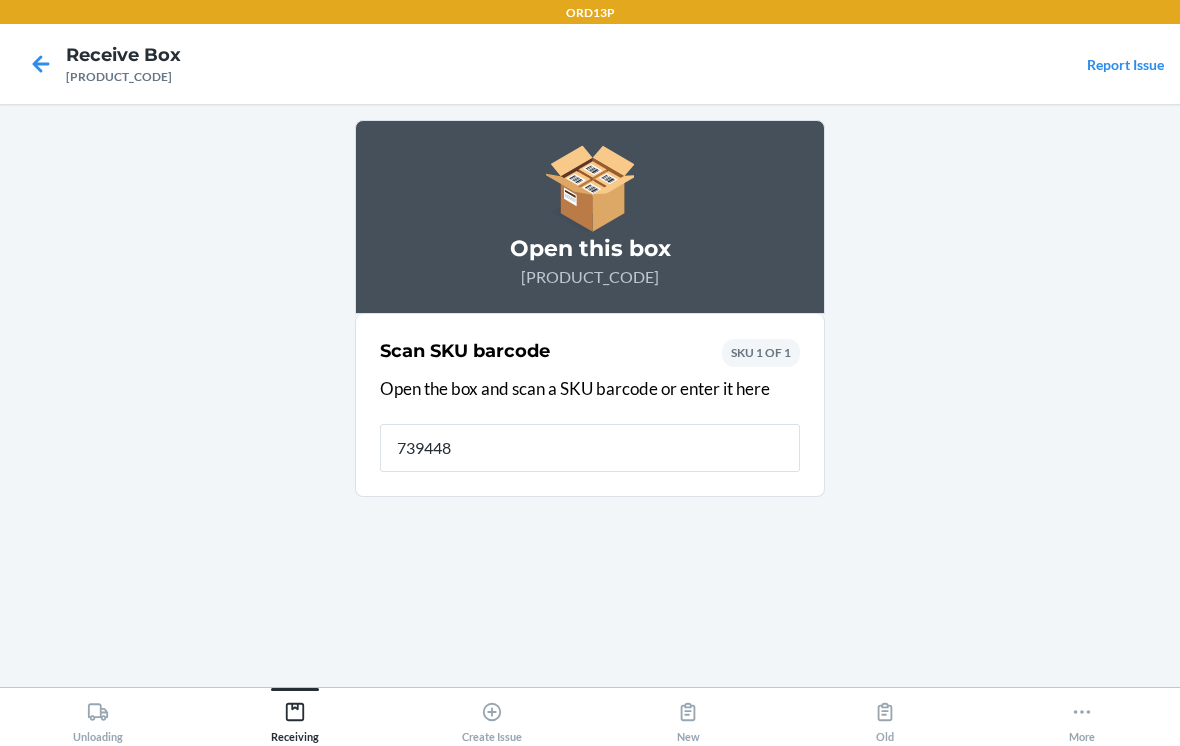 type on "7394489" 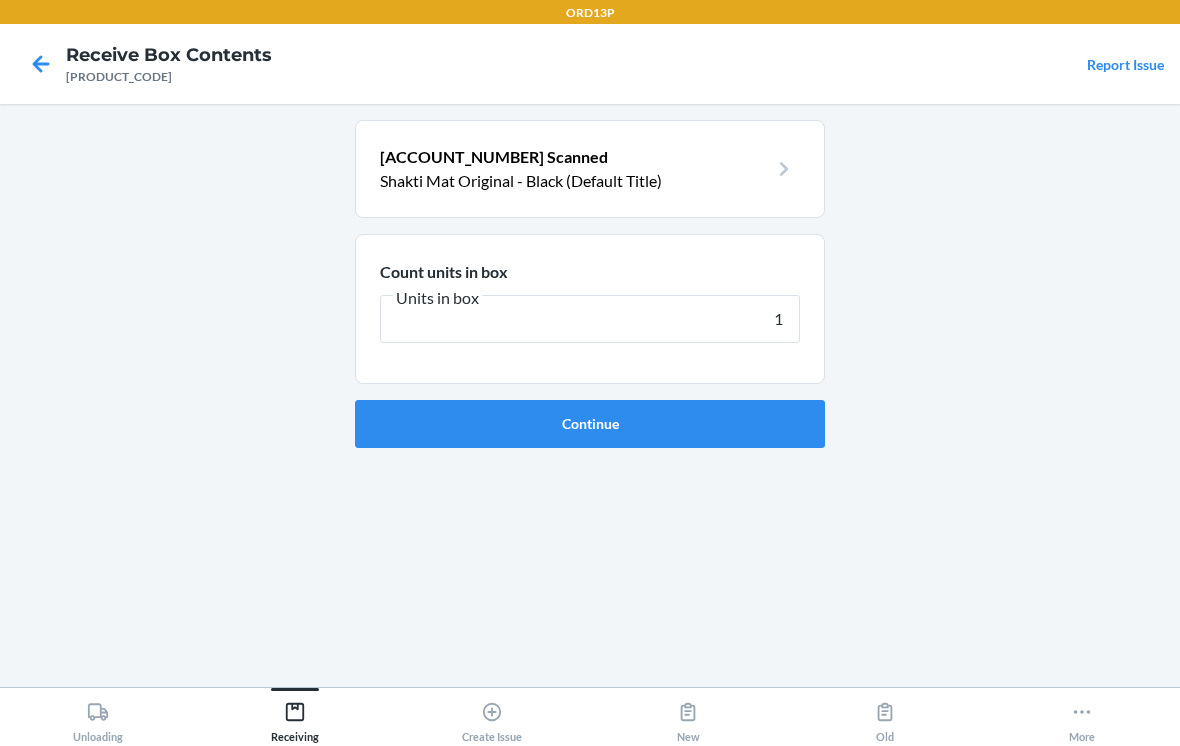 type on "10" 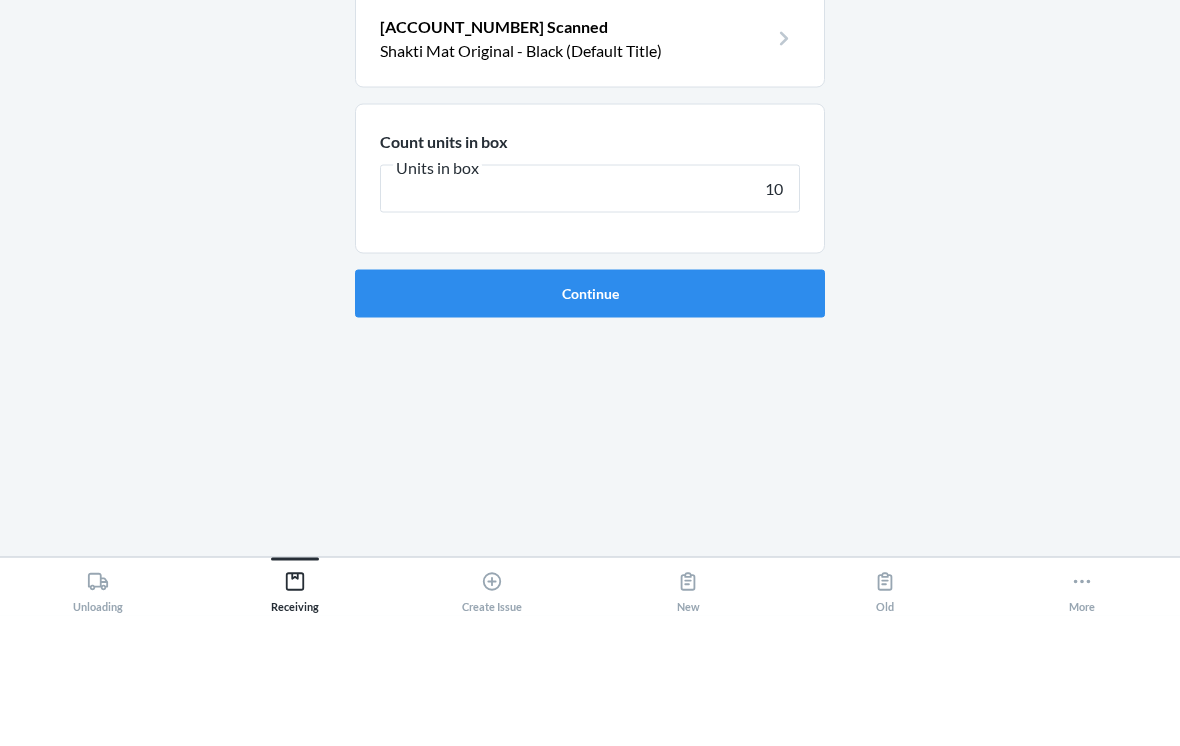 click on "Continue" at bounding box center (590, 424) 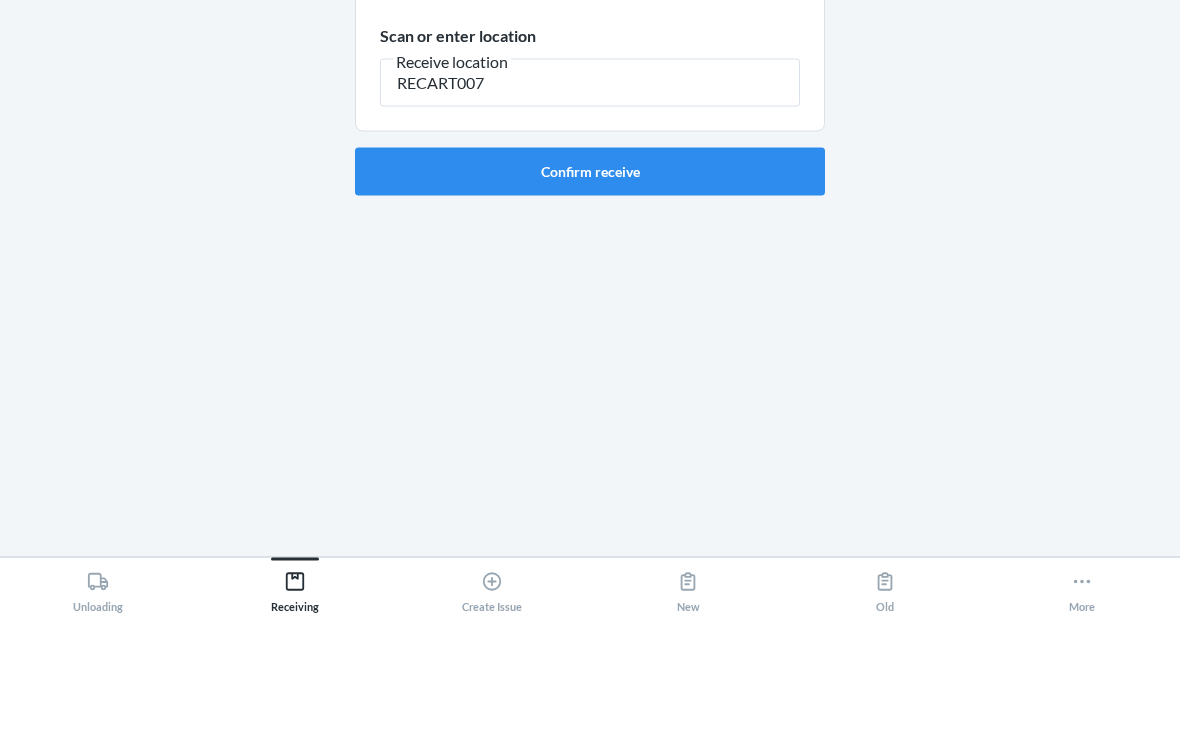 type on "RECART007" 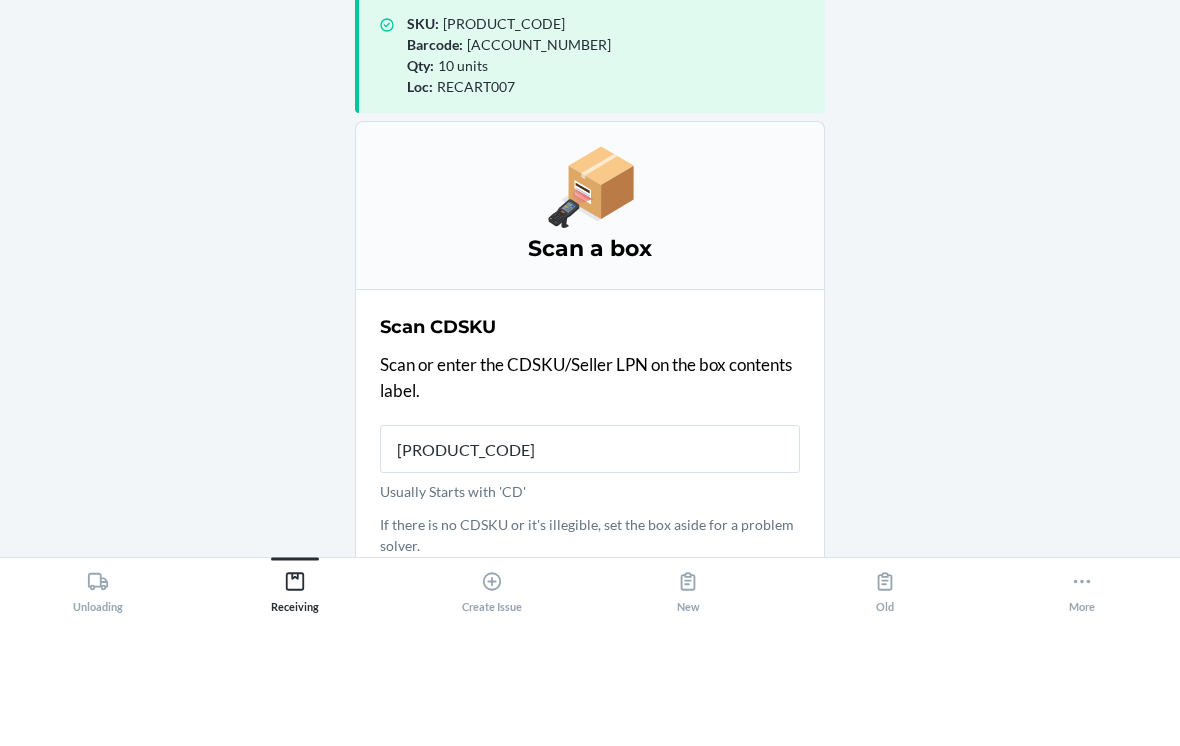 type on "[PRODUCT_CODE]" 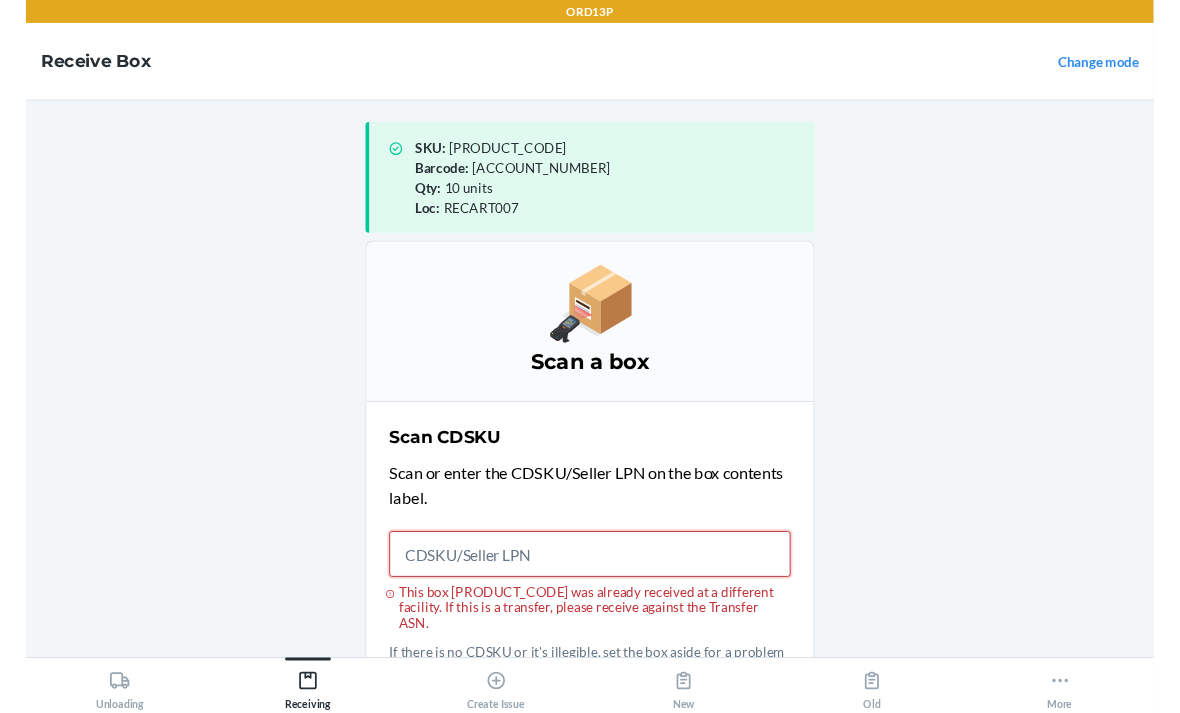scroll, scrollTop: 0, scrollLeft: 0, axis: both 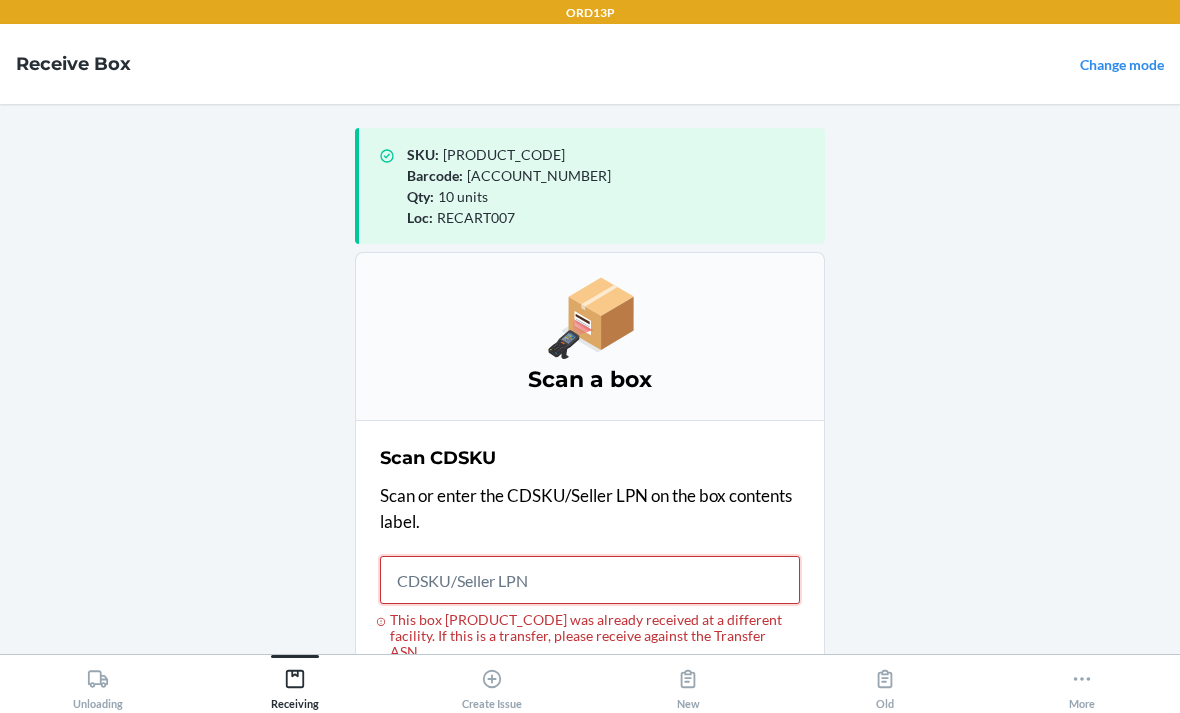 click on "This box [PRODUCT_CODE] was already received at a different facility. If this is a transfer, please receive against the Transfer ASN." at bounding box center [590, 580] 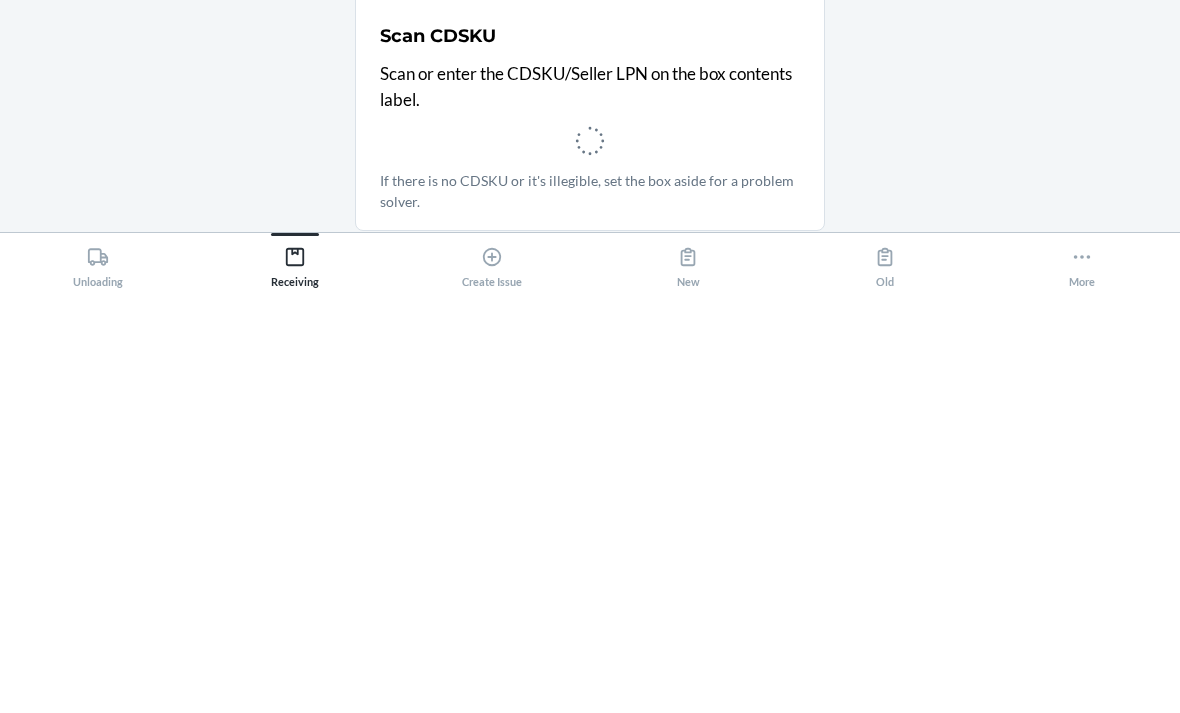 scroll, scrollTop: 64, scrollLeft: 0, axis: vertical 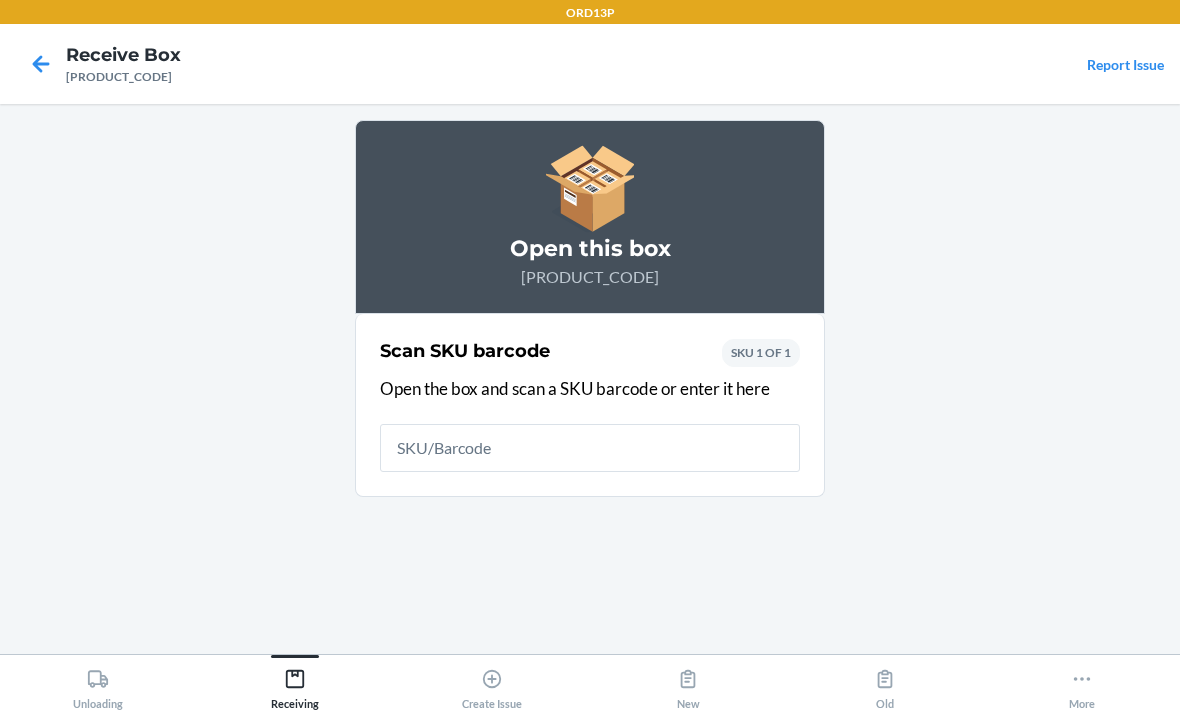 click at bounding box center (590, 448) 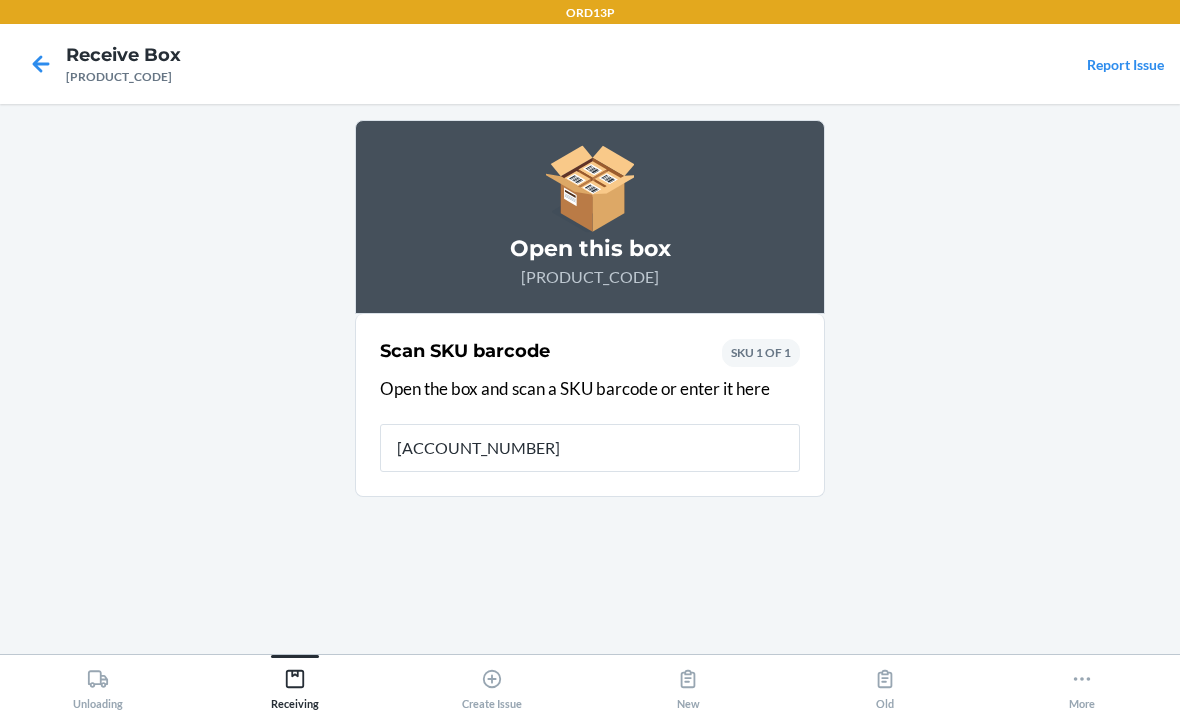 type on "[ACCOUNT_NUMBER]" 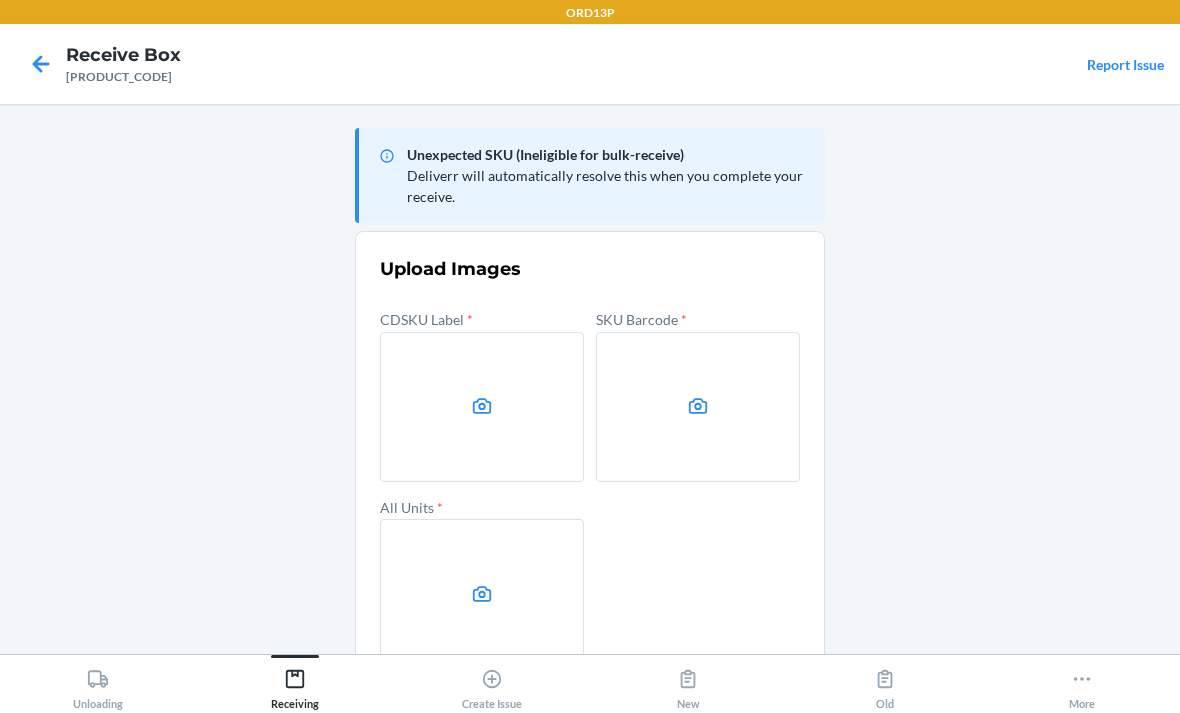 click at bounding box center (482, 407) 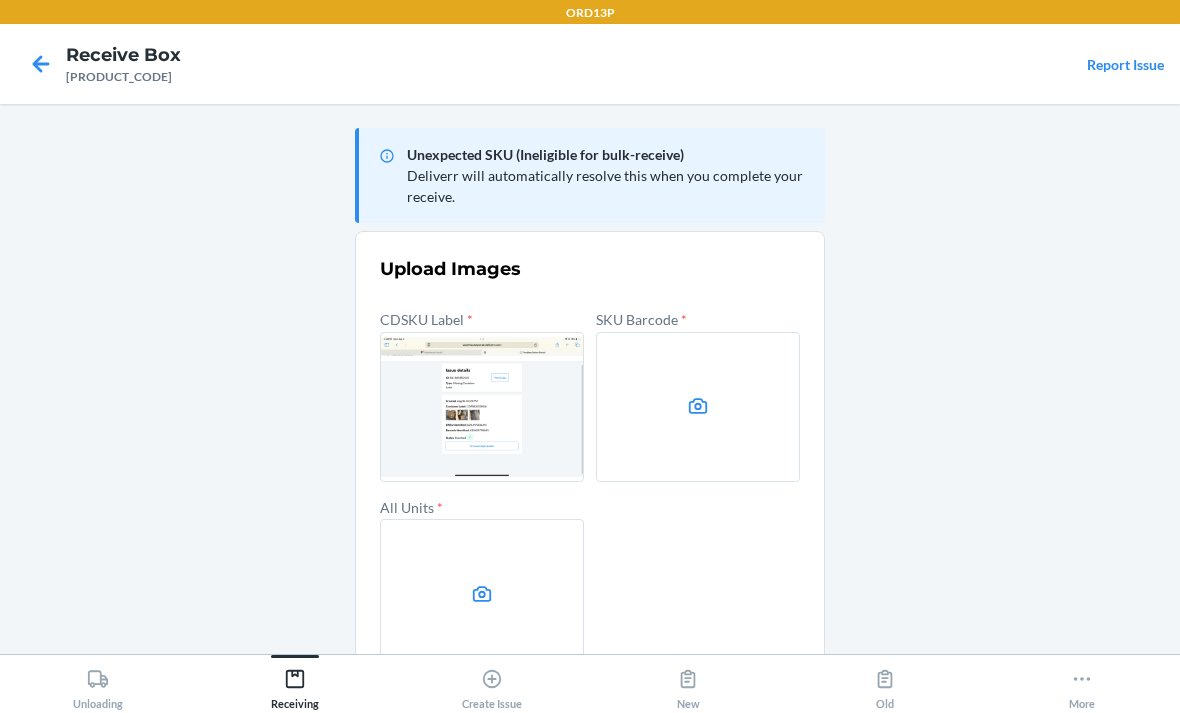 click at bounding box center (698, 407) 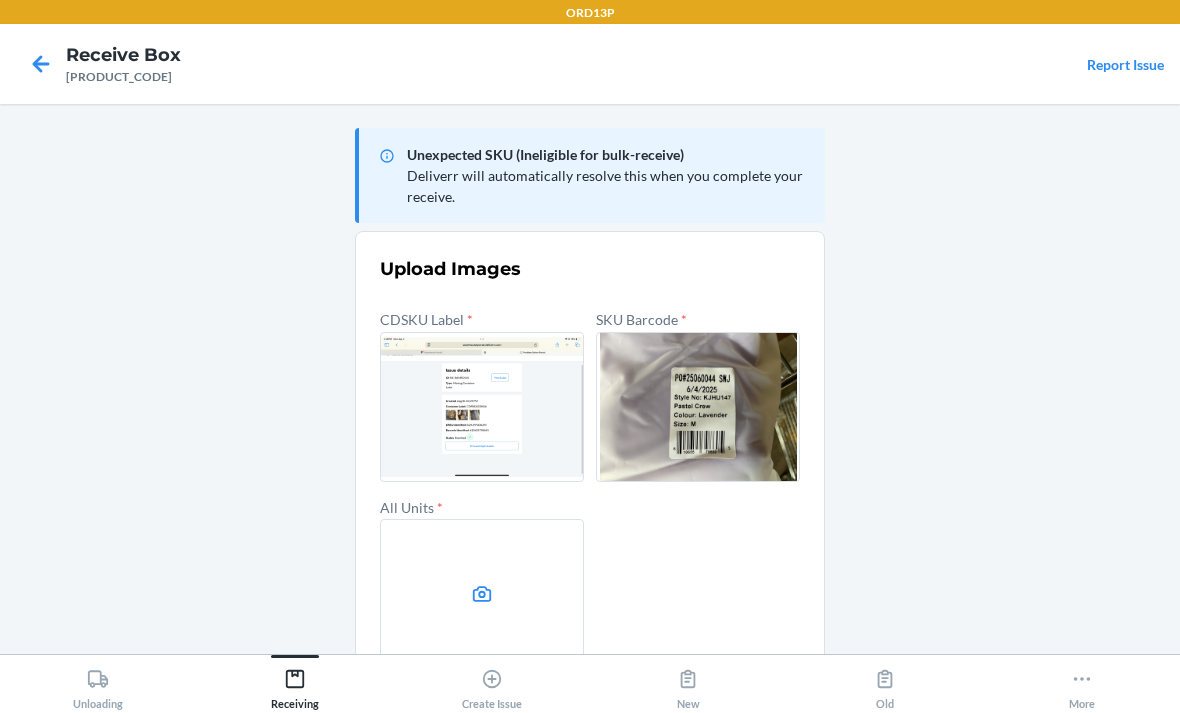 click 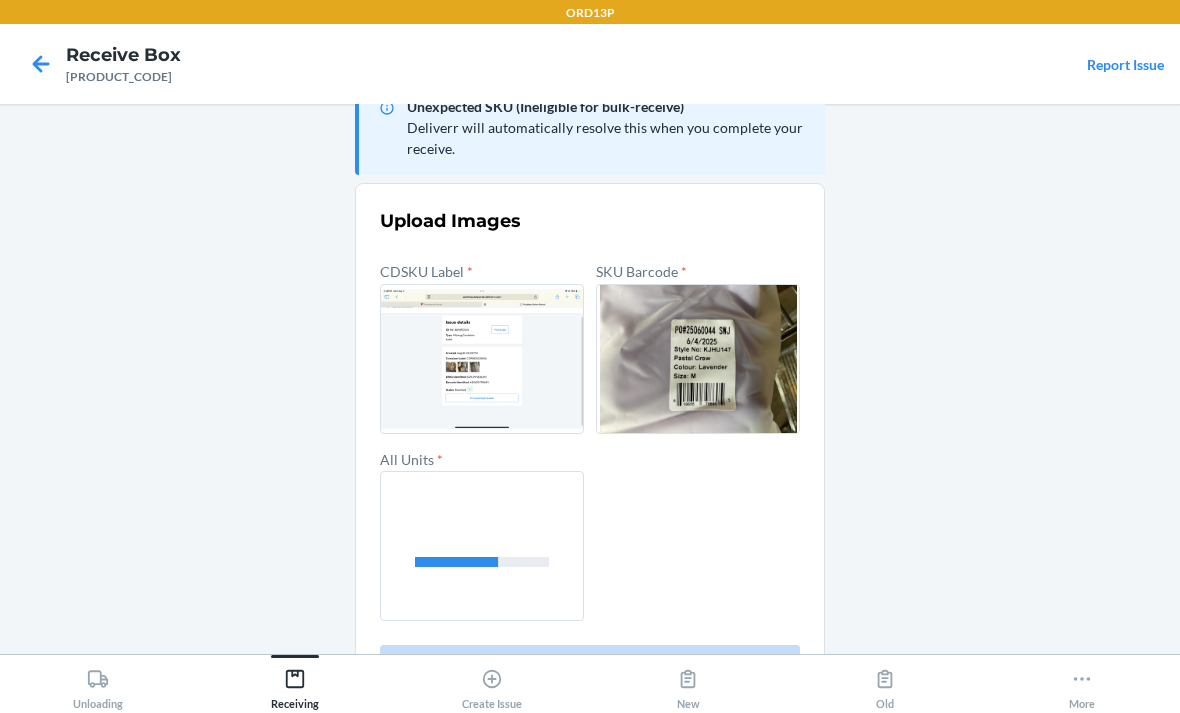 scroll, scrollTop: 47, scrollLeft: 0, axis: vertical 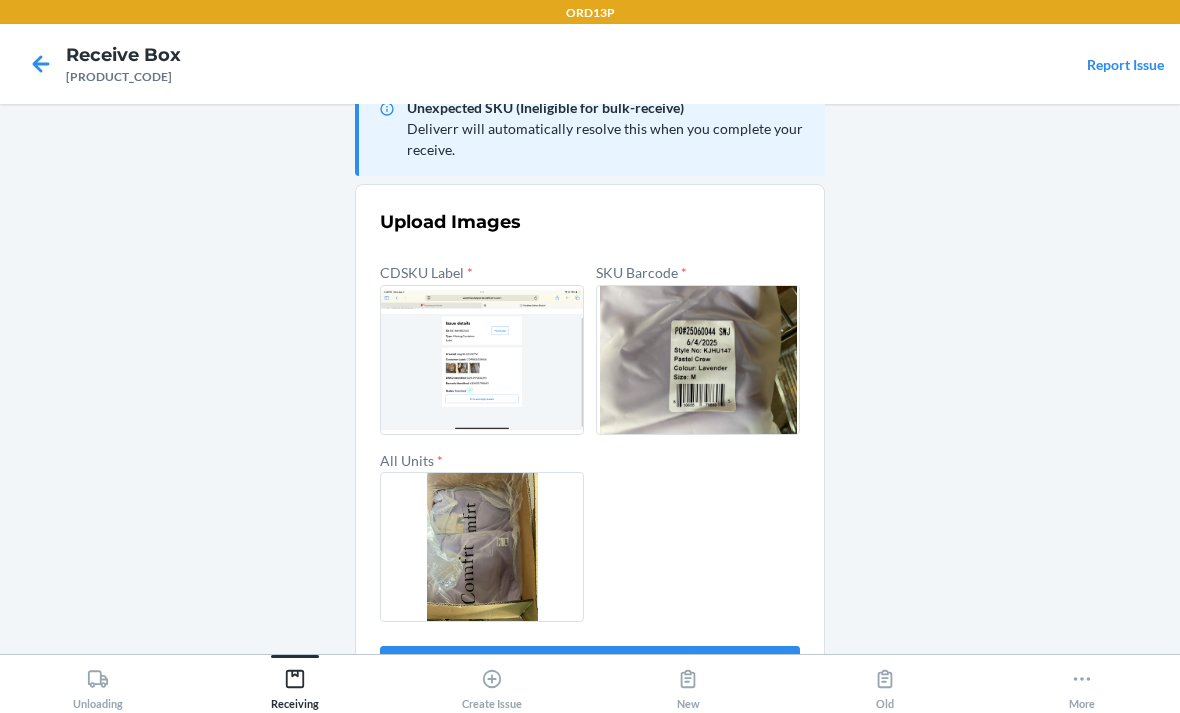 click on "Confirm" at bounding box center (590, 670) 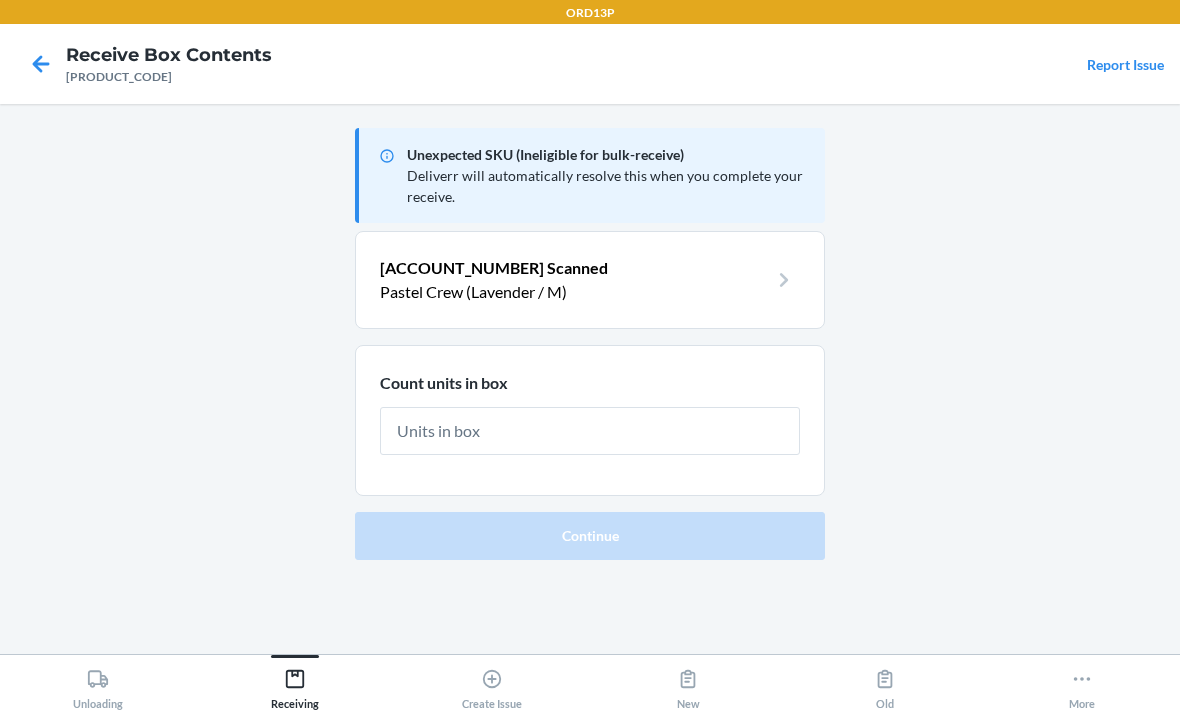 scroll, scrollTop: 0, scrollLeft: 0, axis: both 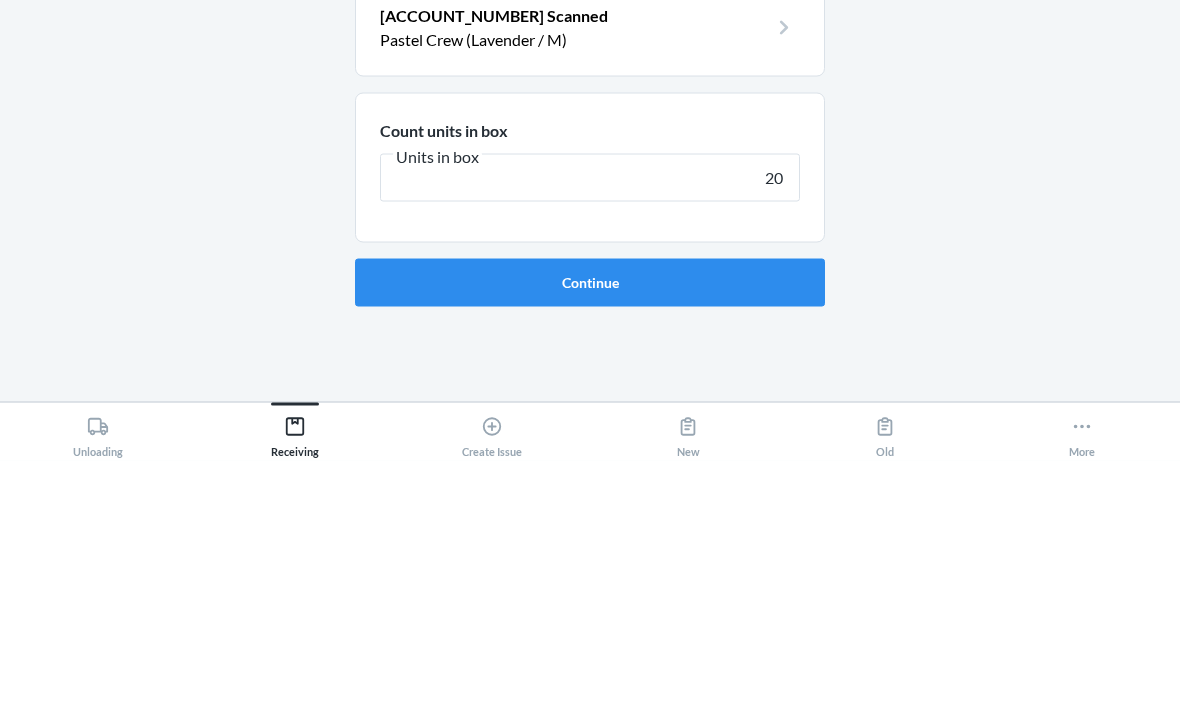 type on "20" 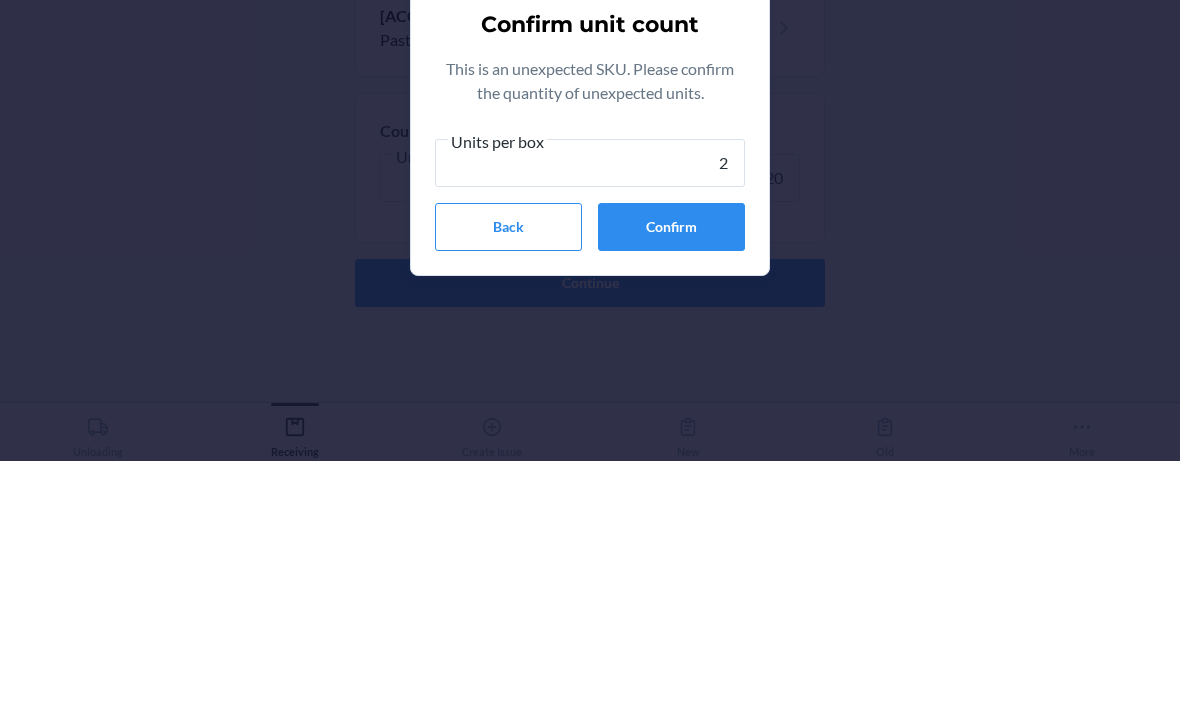 type on "20" 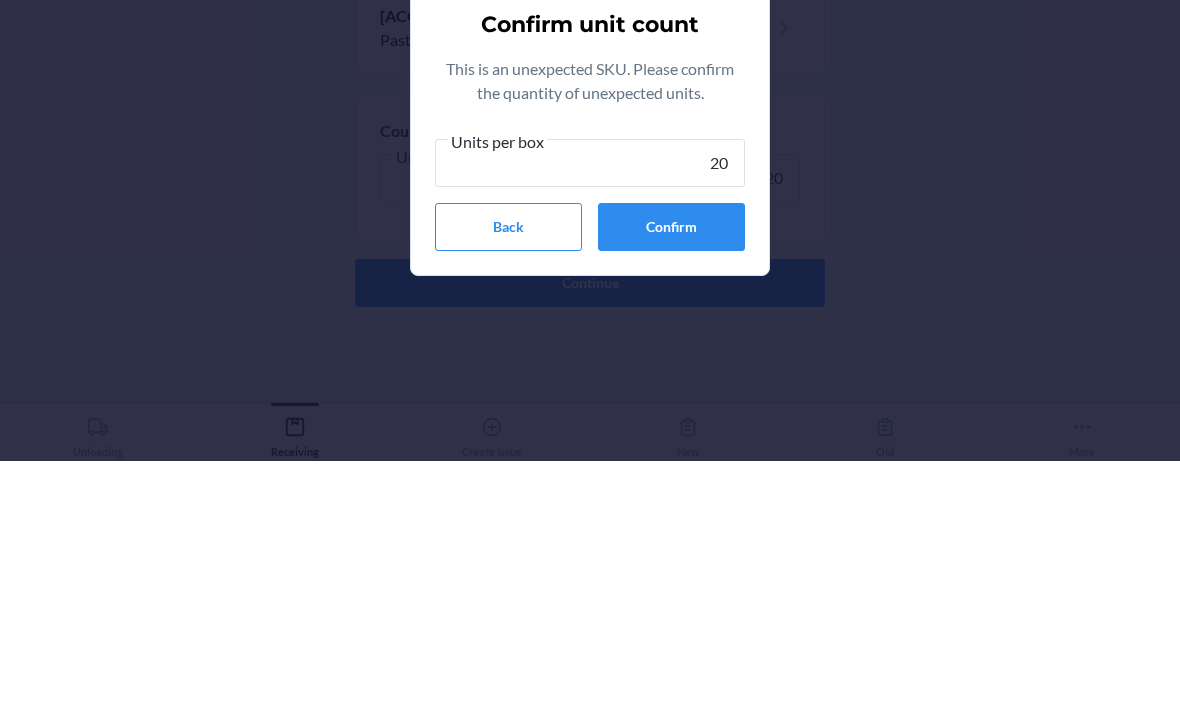 click on "Confirm" at bounding box center (671, 479) 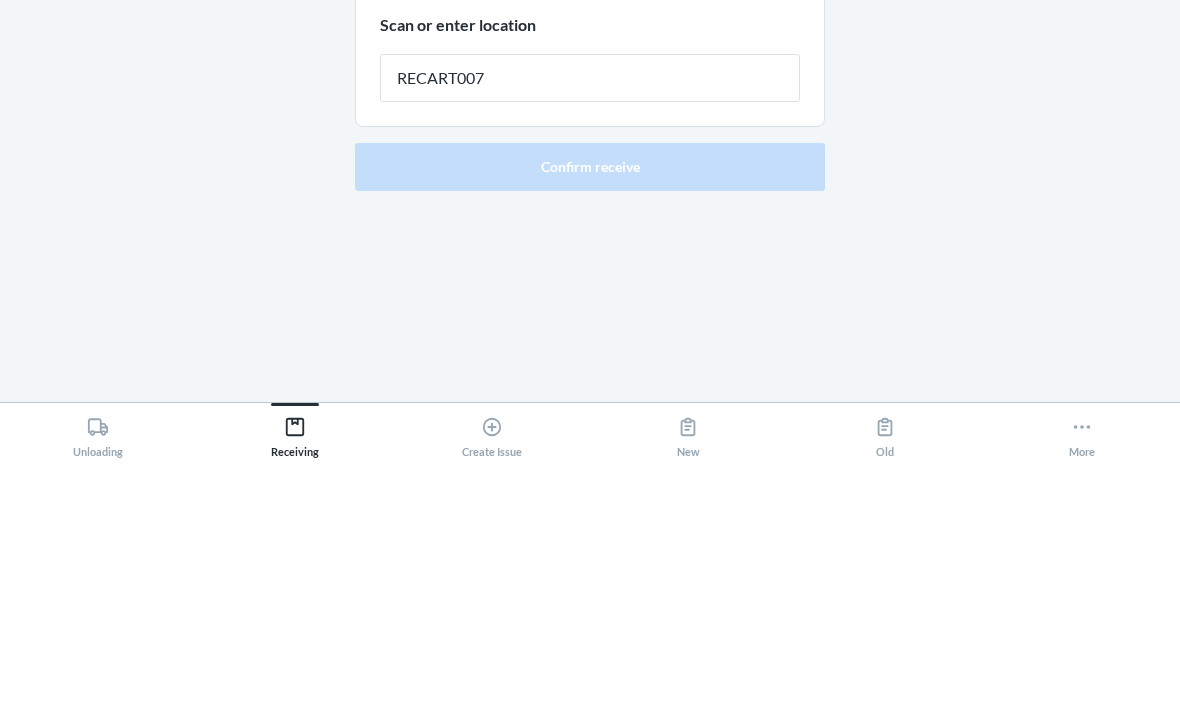 type on "RECART007" 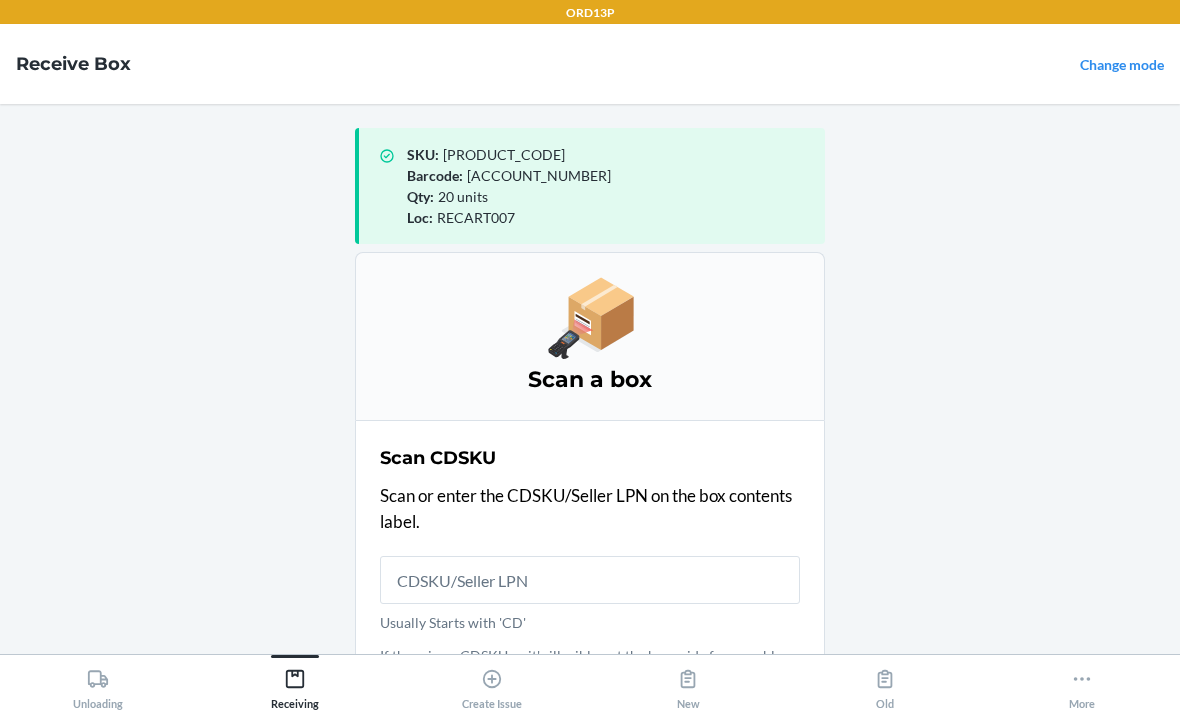 click on "Usually Starts with 'CD'" at bounding box center (590, 580) 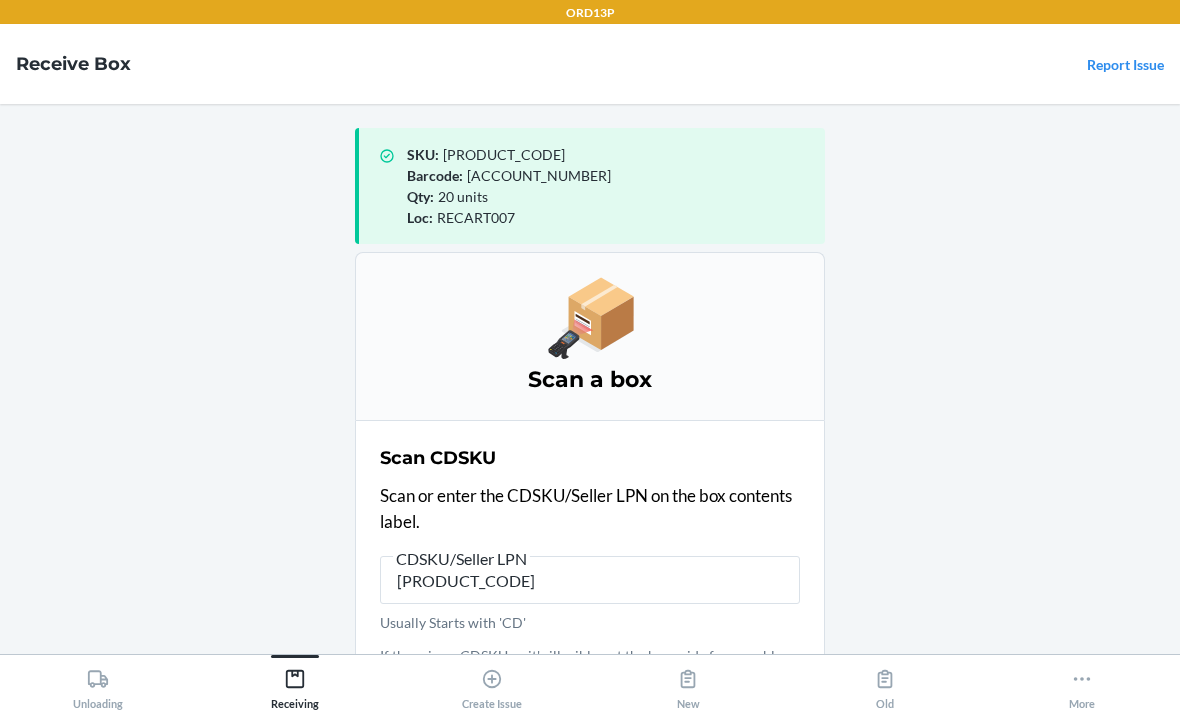type on "[PRODUCT_CODE]" 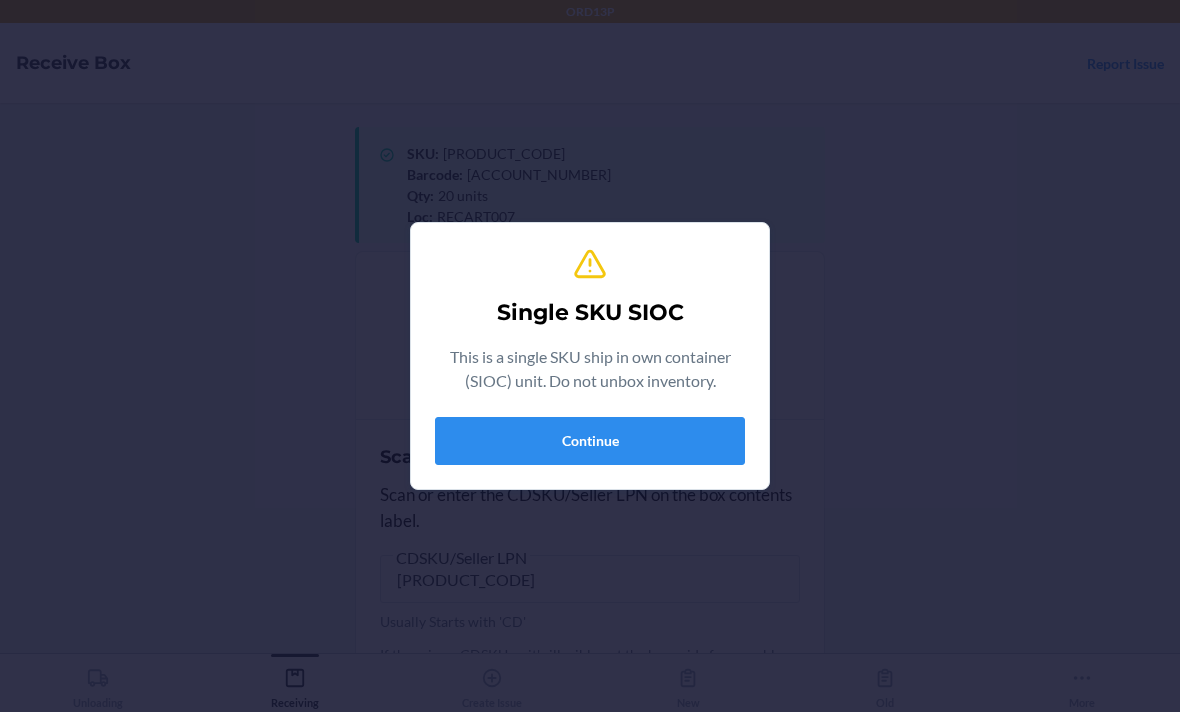 click on "Continue" at bounding box center [590, 442] 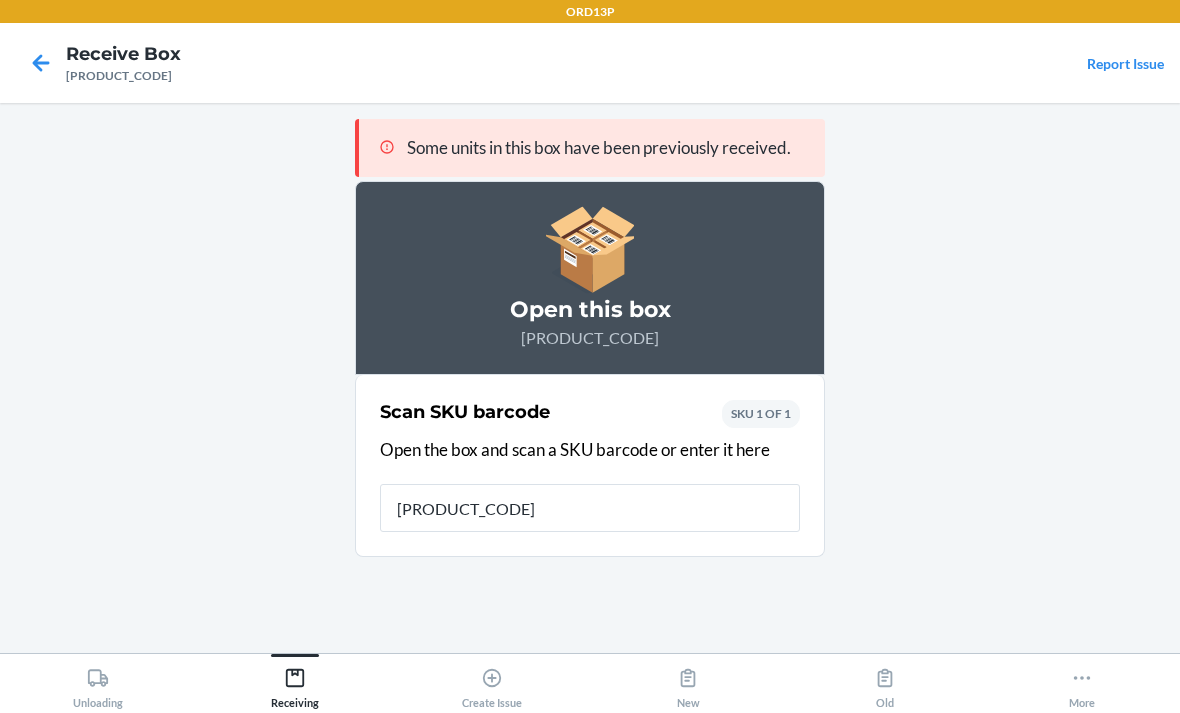 type on "[PRODUCT_CODE]" 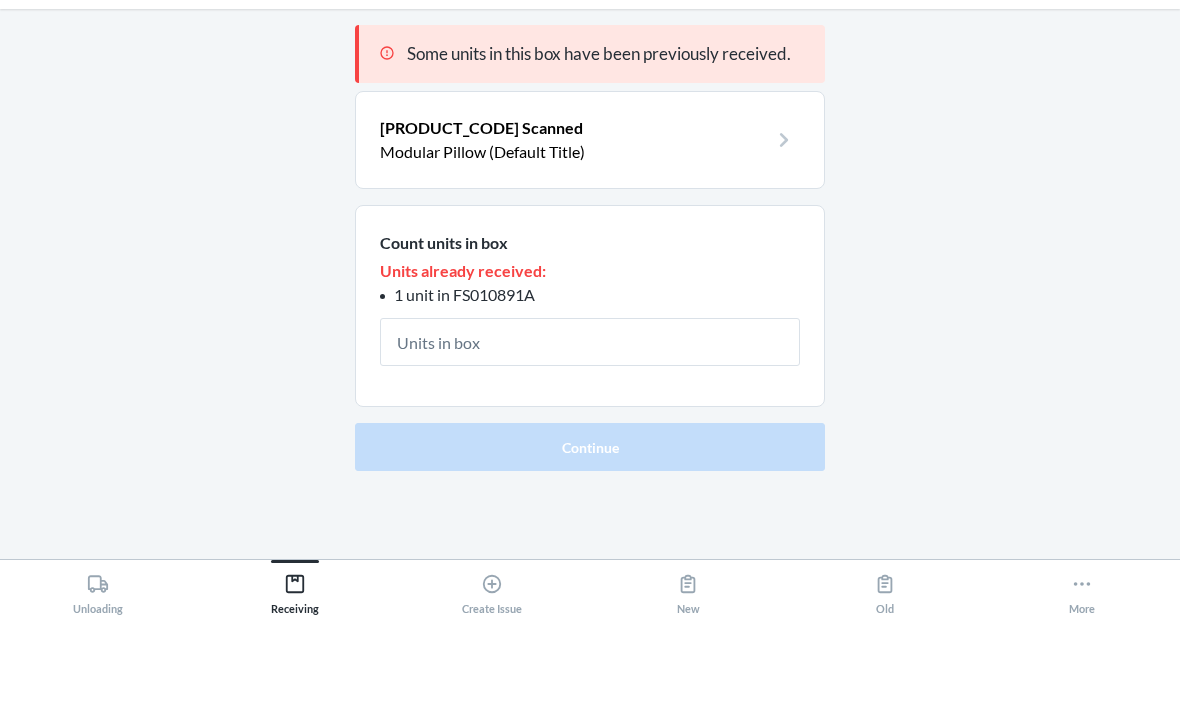 type on "1" 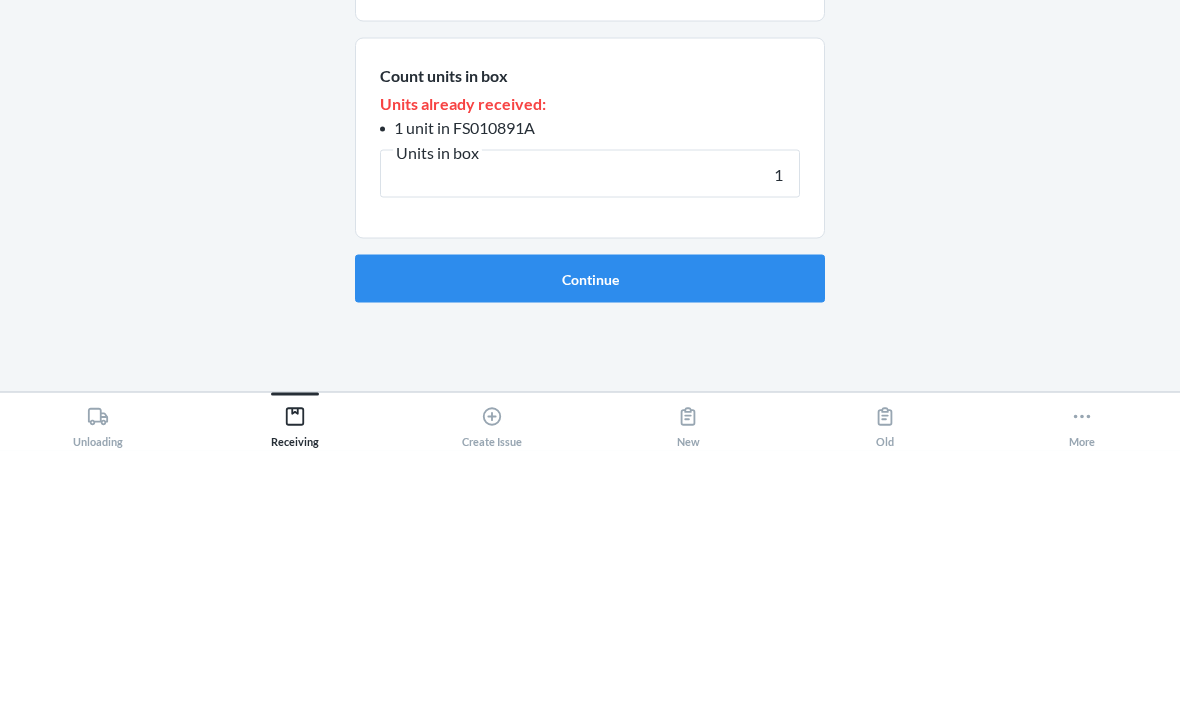 click on "Continue" at bounding box center [590, 541] 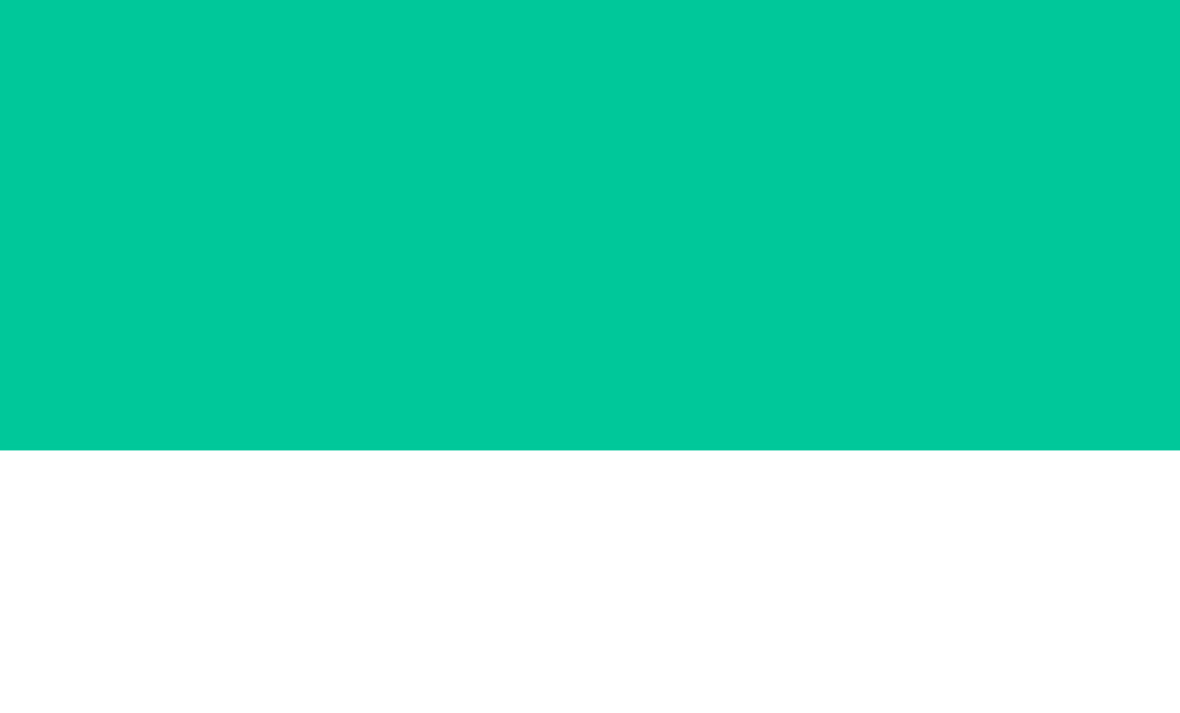 scroll, scrollTop: 0, scrollLeft: 0, axis: both 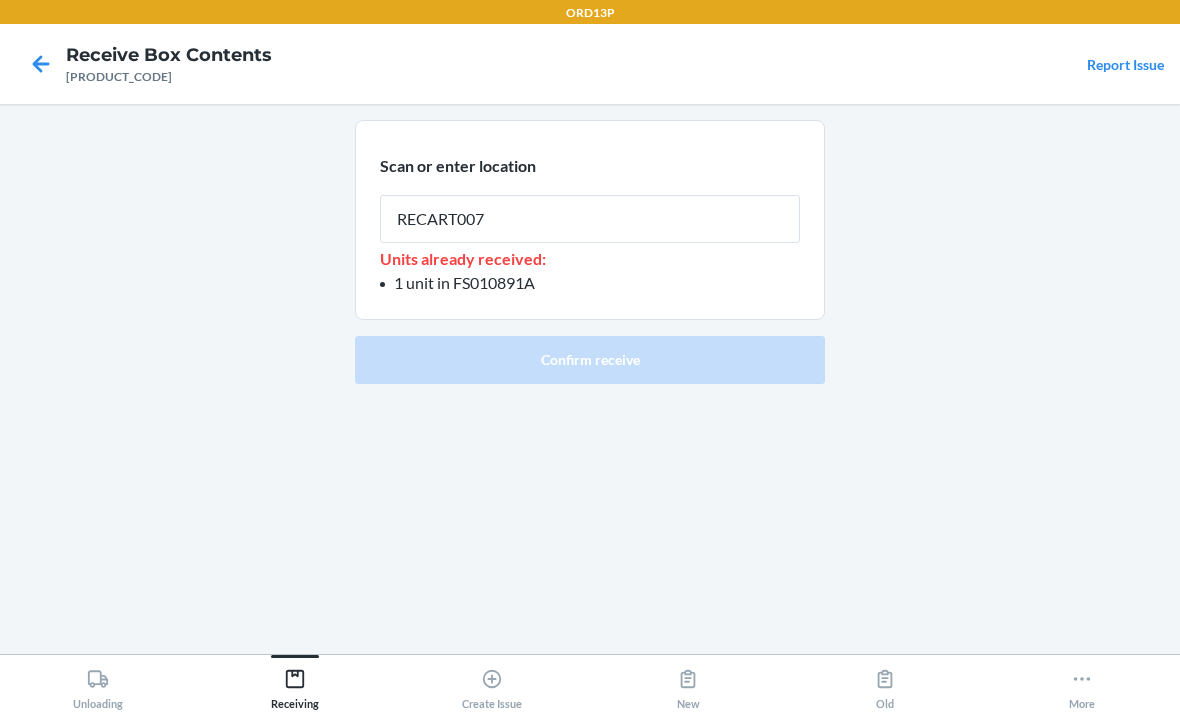 type on "RECART007" 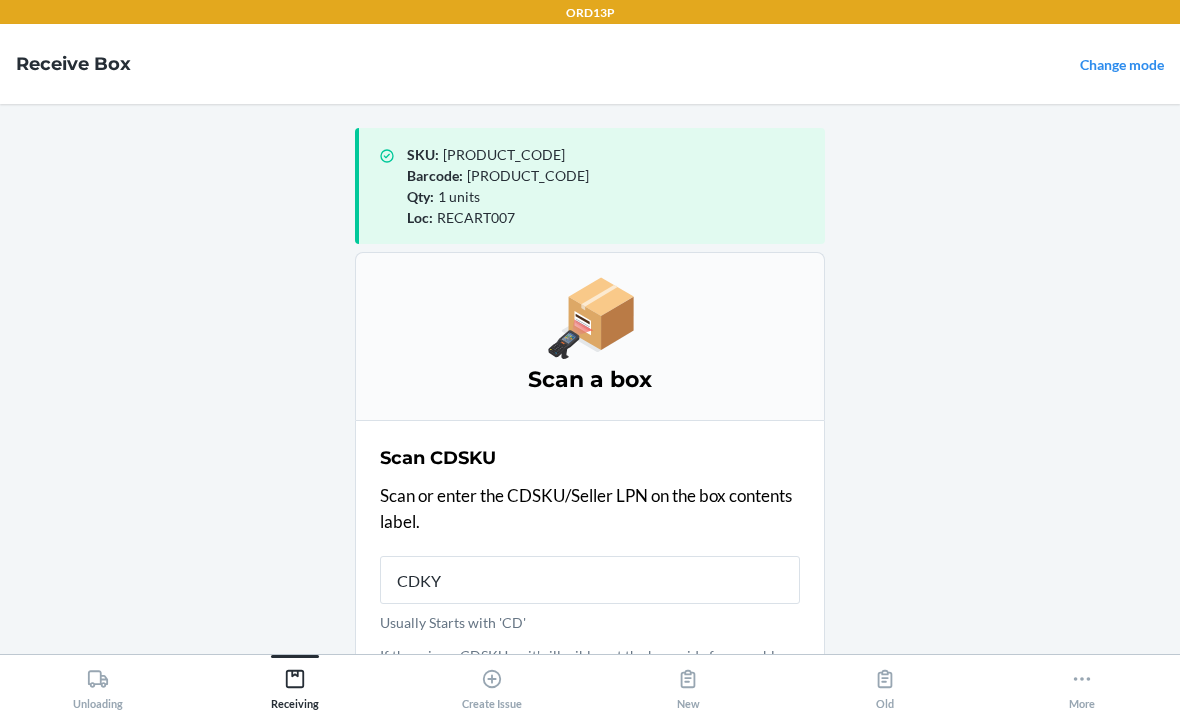type on "[PRODUCT_CODE]" 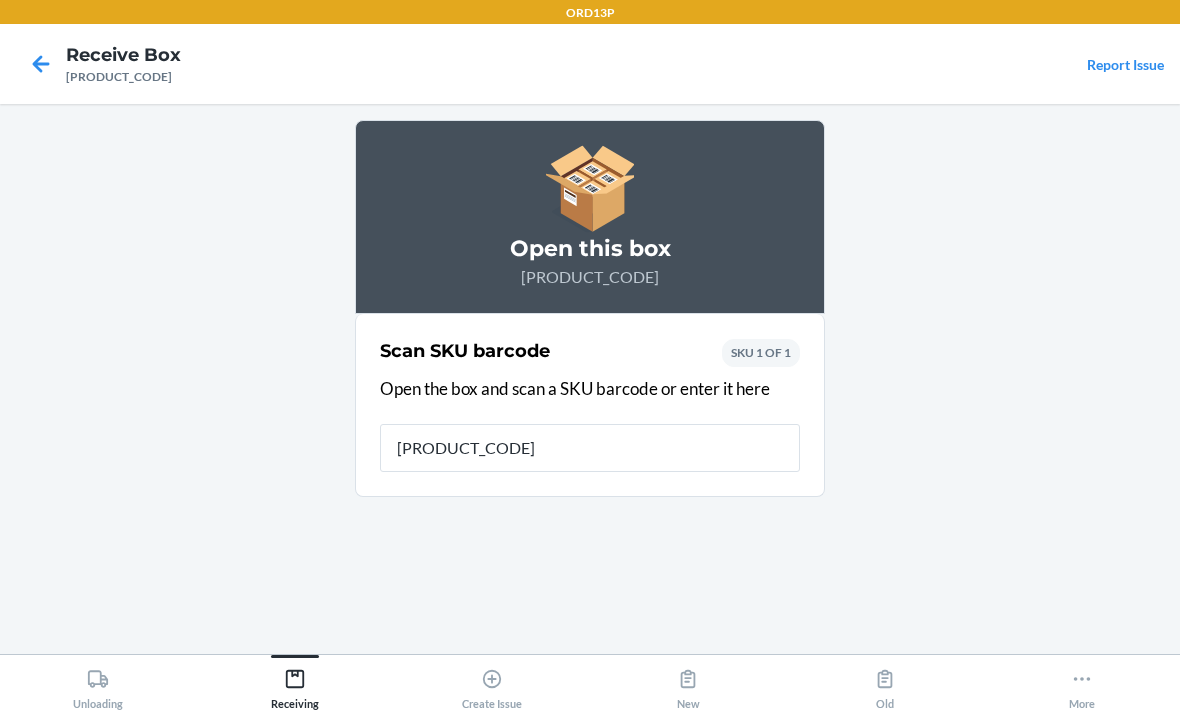type on "[PRODUCT_CODE]" 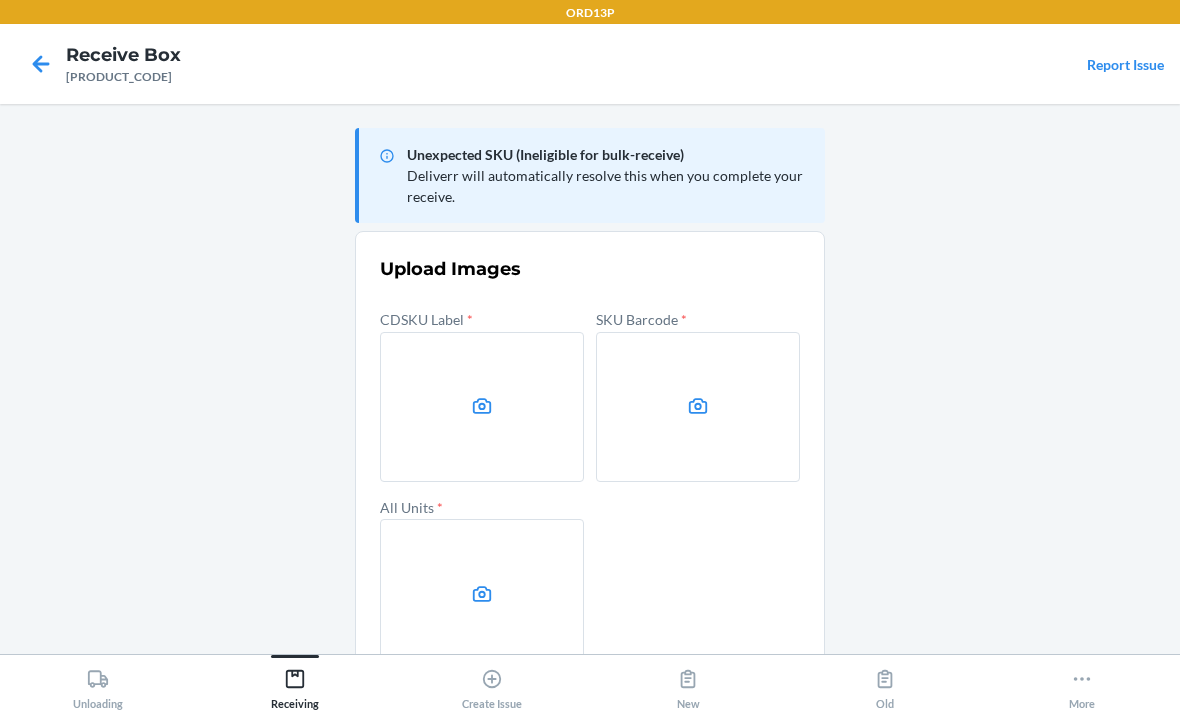 click at bounding box center [482, 407] 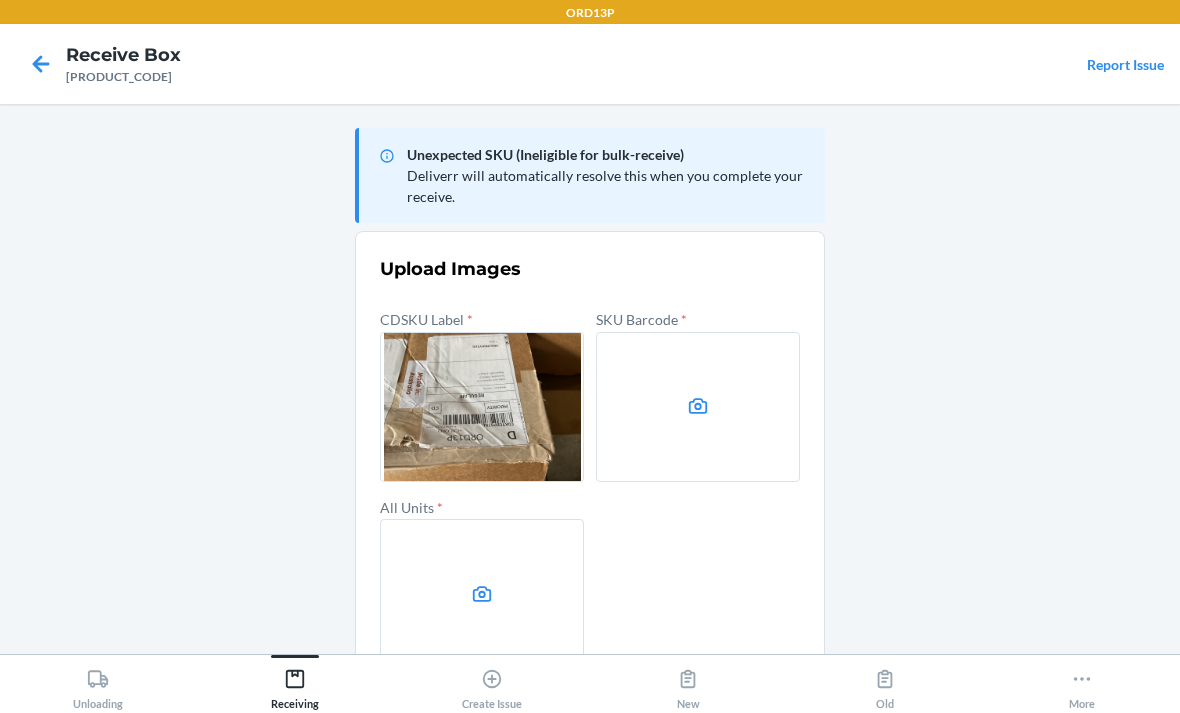 click at bounding box center [698, 407] 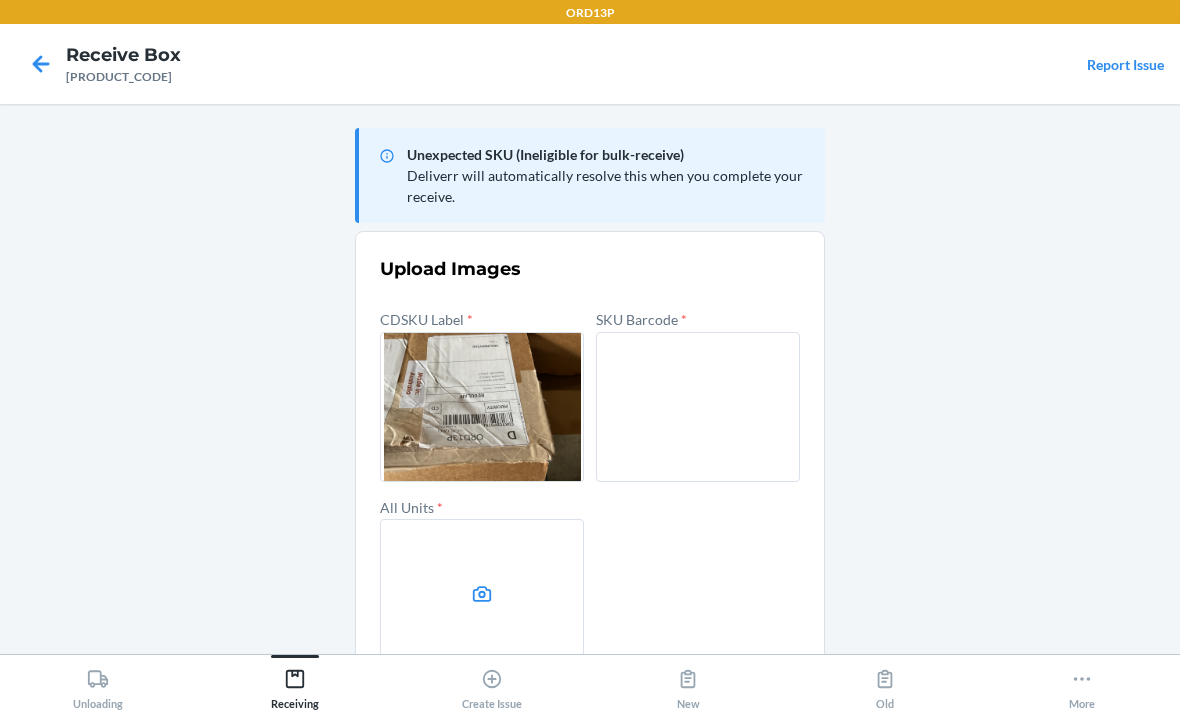 scroll, scrollTop: 0, scrollLeft: 0, axis: both 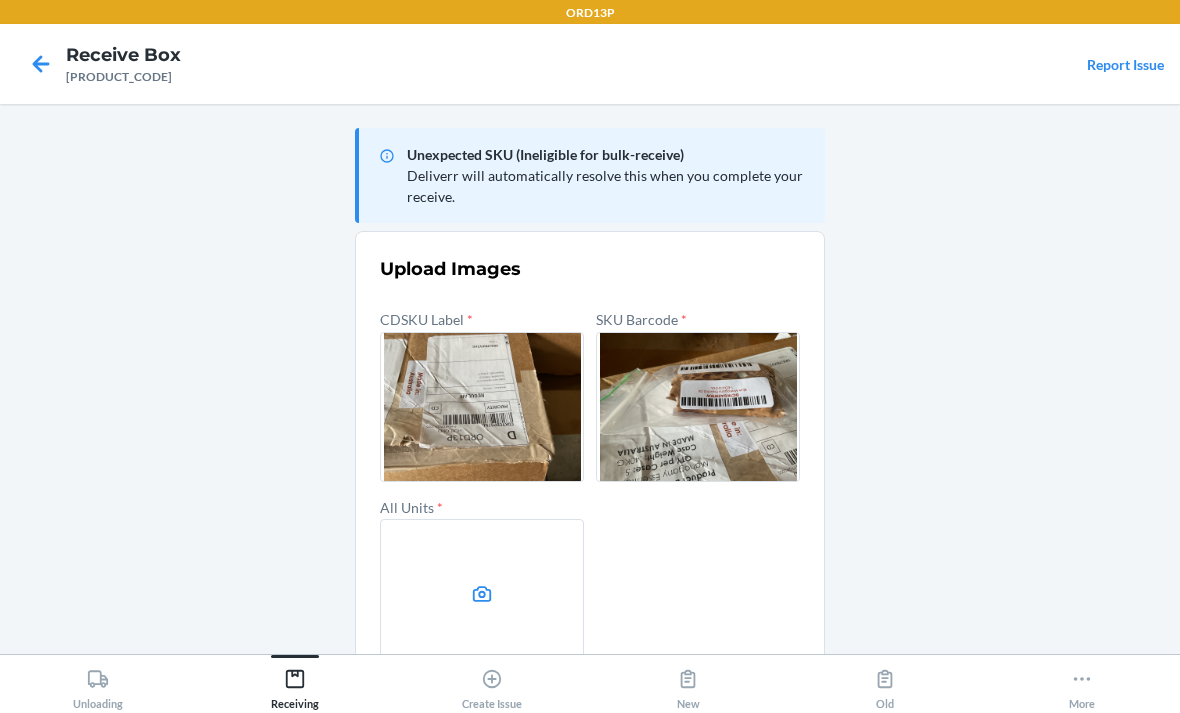 click at bounding box center [482, 594] 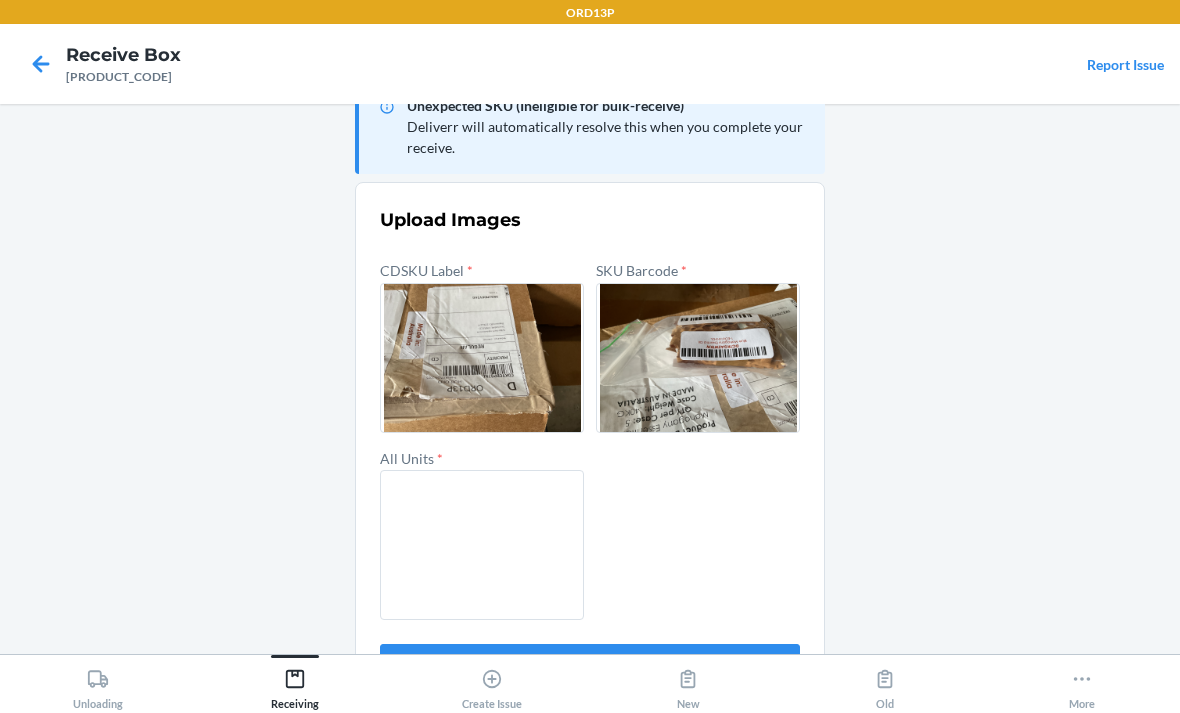 scroll, scrollTop: 47, scrollLeft: 0, axis: vertical 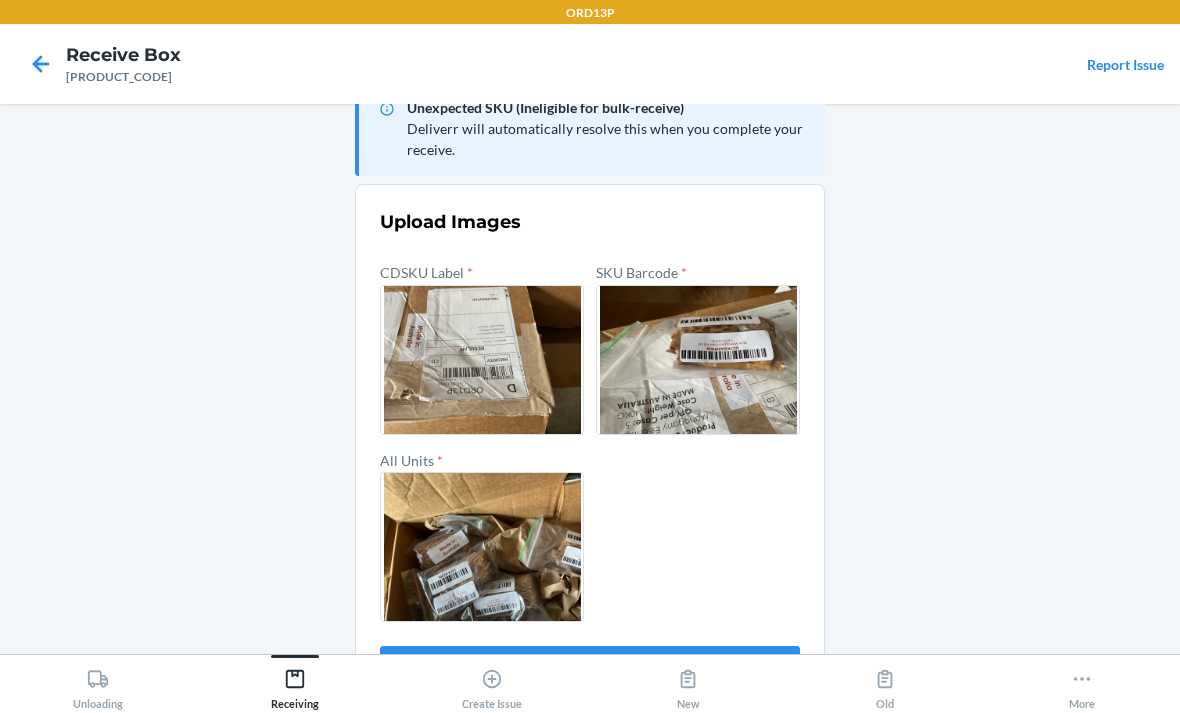 click on "Confirm" at bounding box center [590, 670] 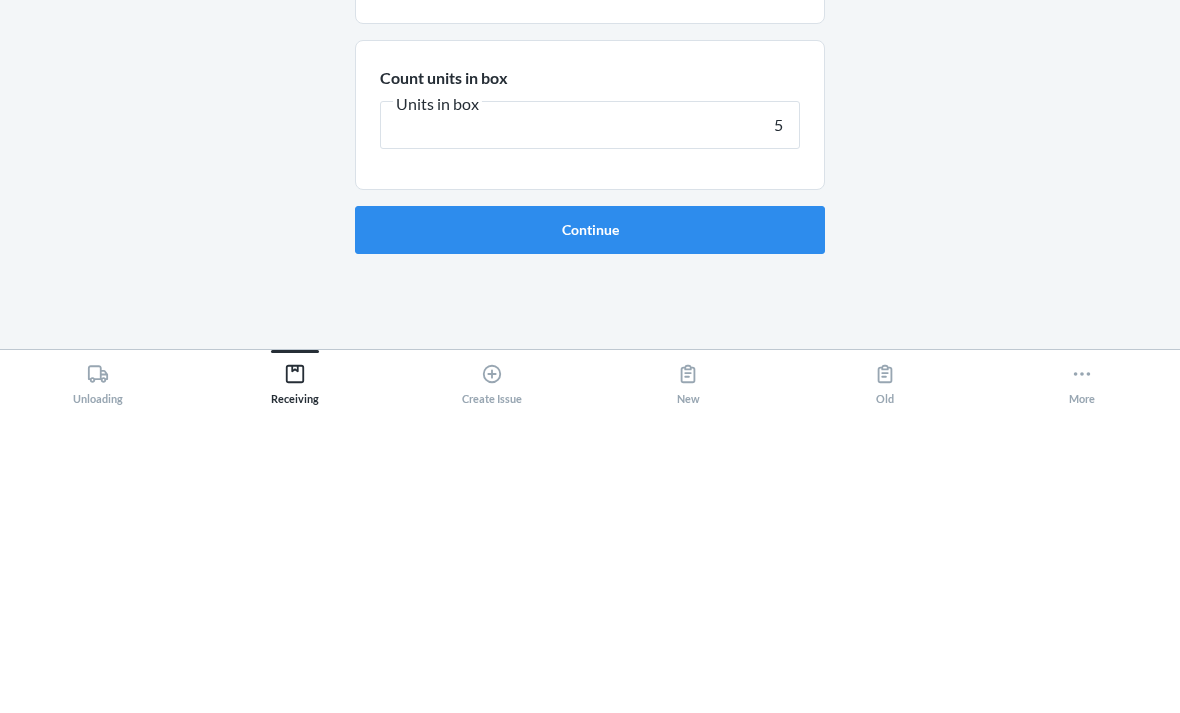 type on "5" 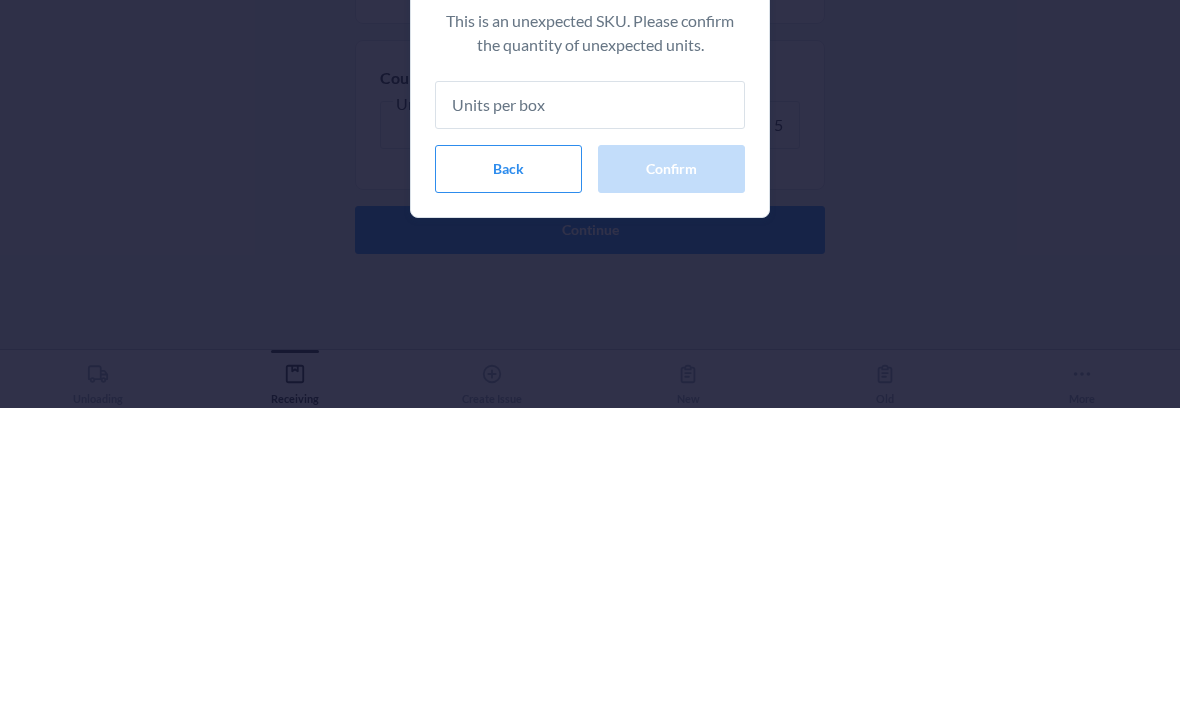 type on "5" 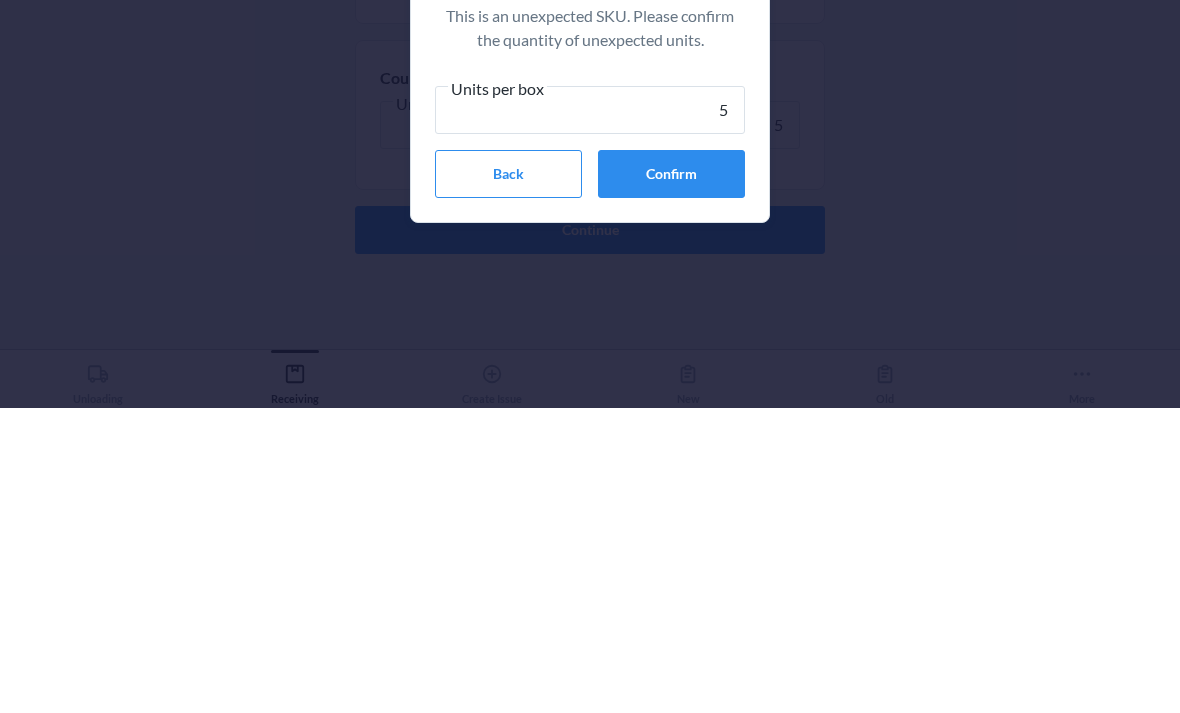 click on "Confirm" at bounding box center [671, 479] 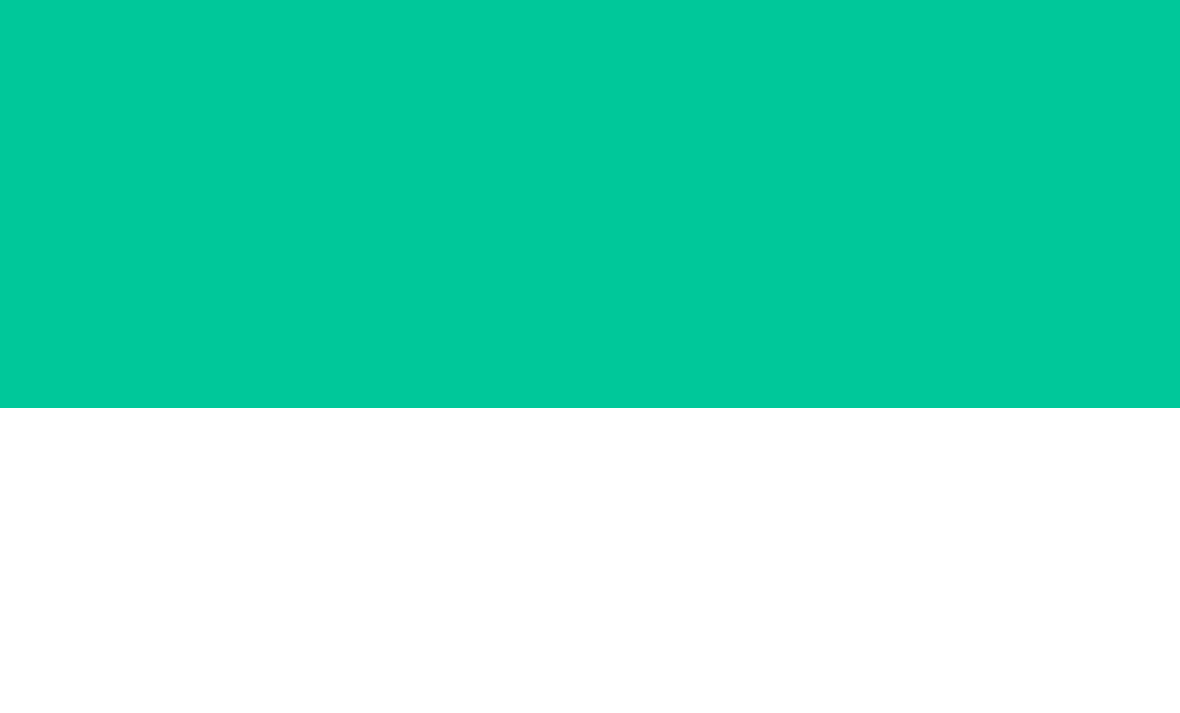 scroll, scrollTop: 64, scrollLeft: 0, axis: vertical 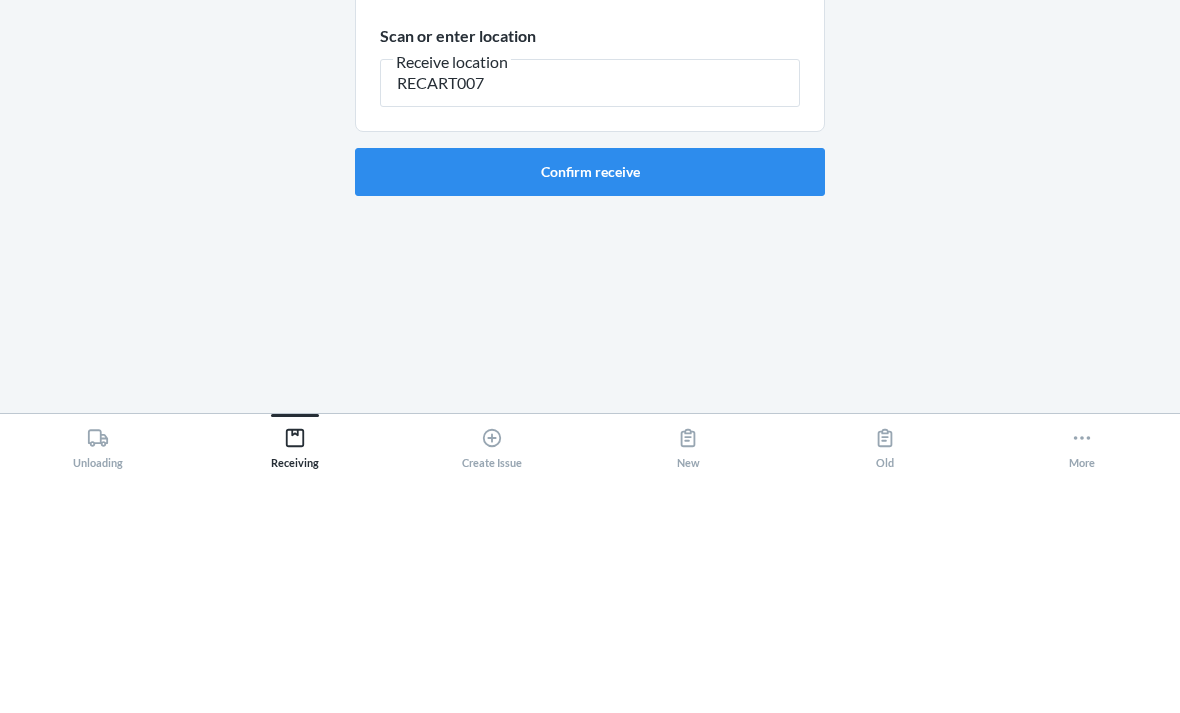 type on "RECART007" 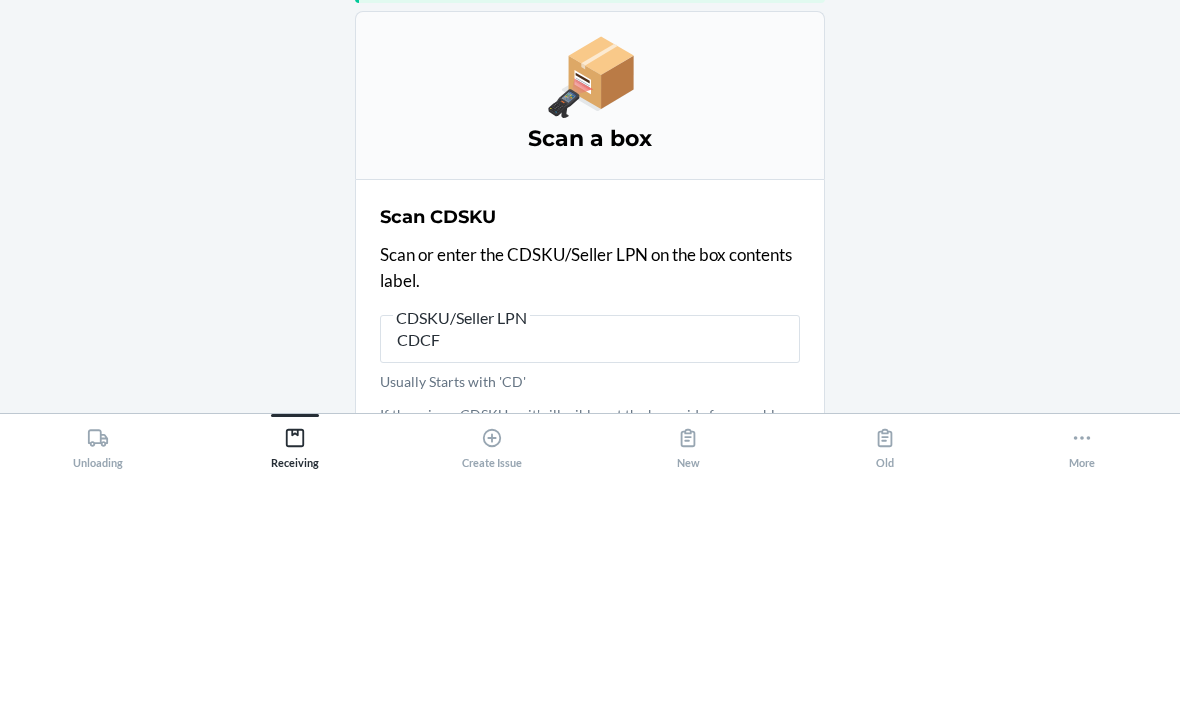 type on "[PRODUCT_CODE]" 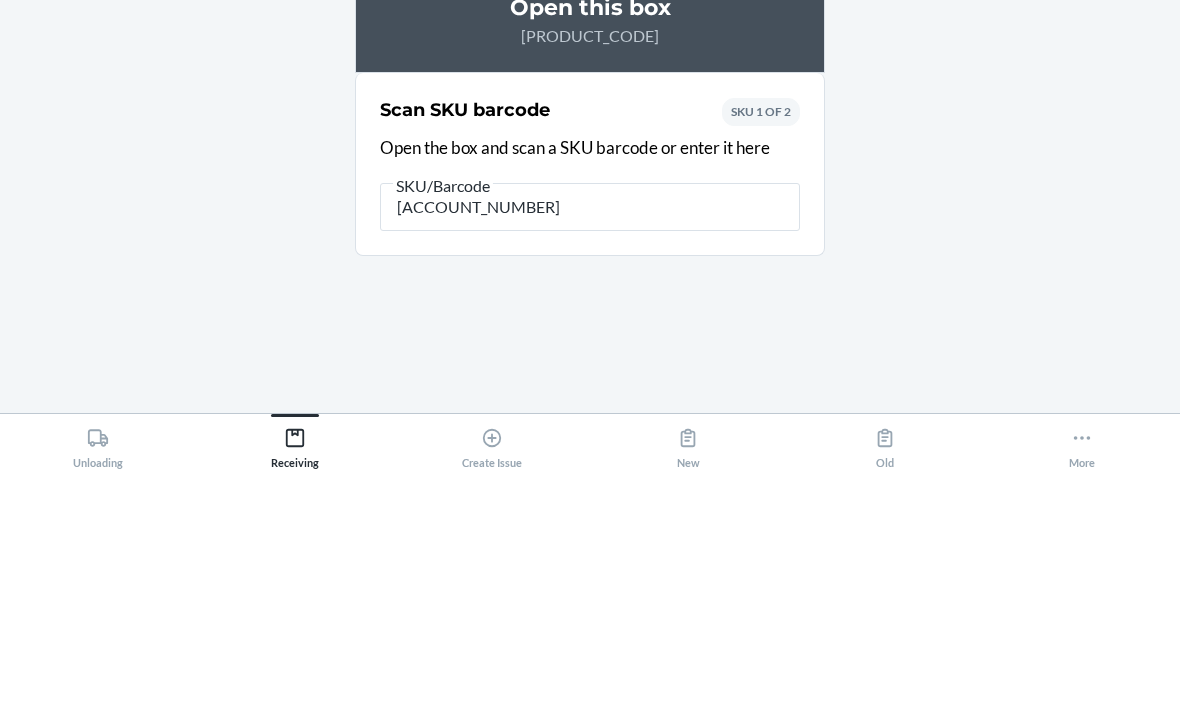 type on "[ACCOUNT_NUMBER]" 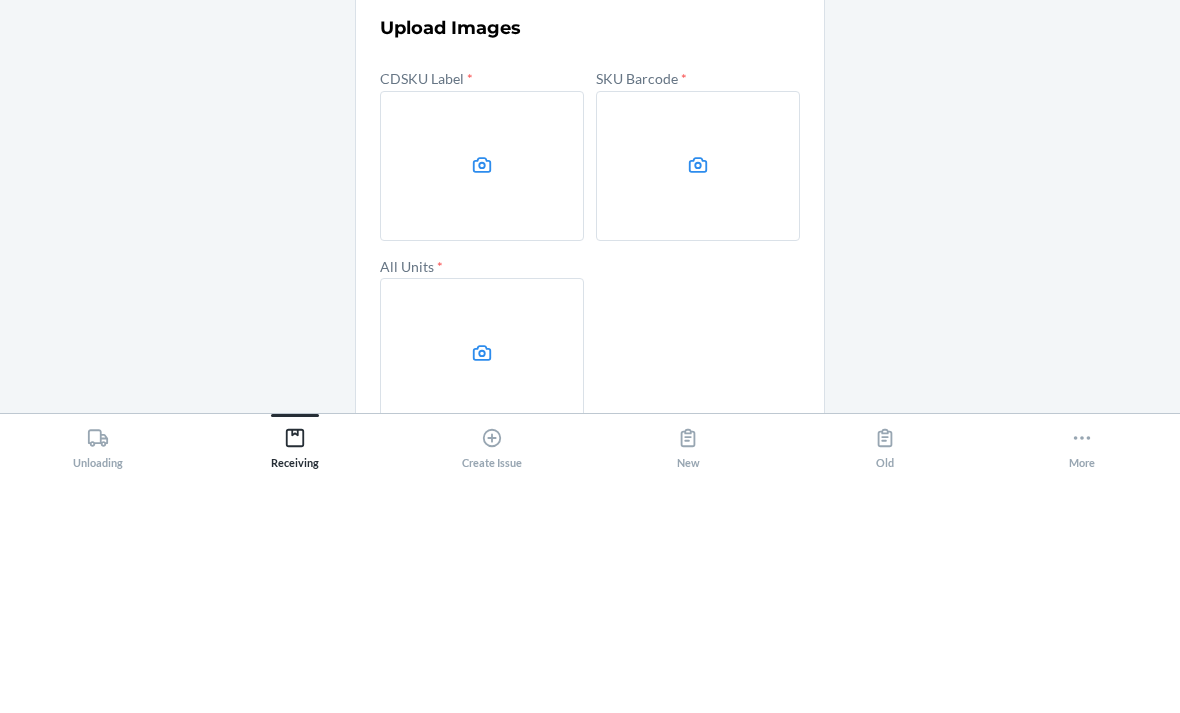 click at bounding box center (482, 407) 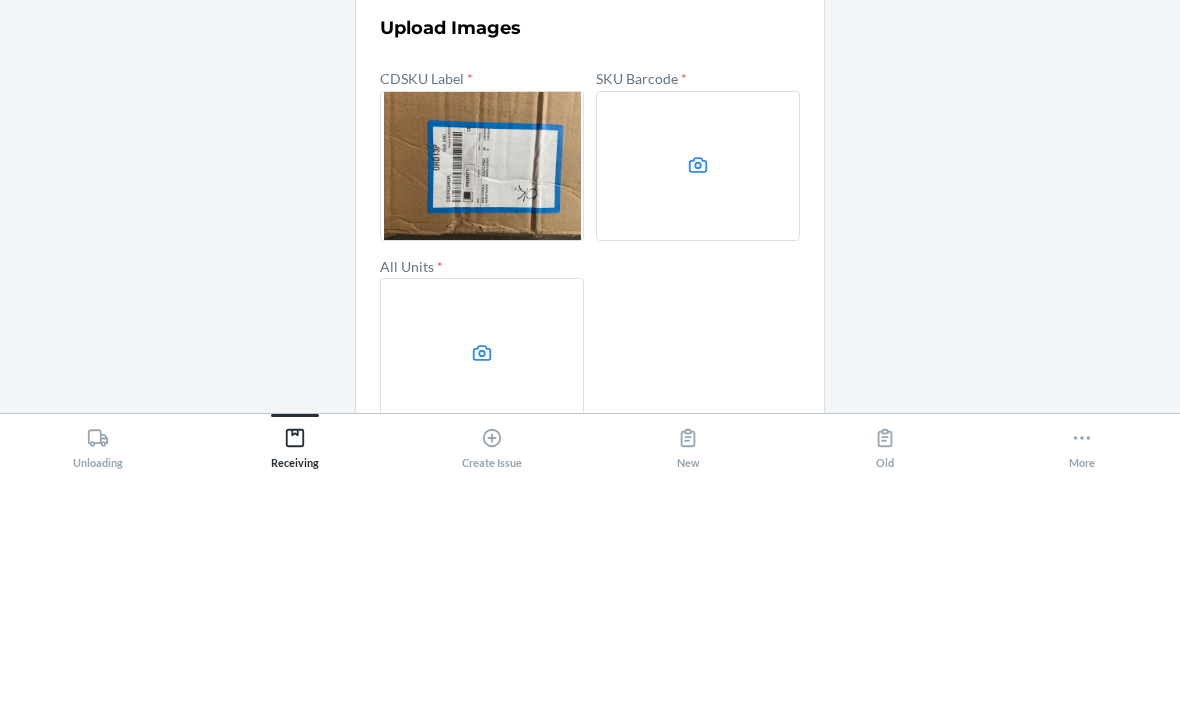 click at bounding box center [698, 407] 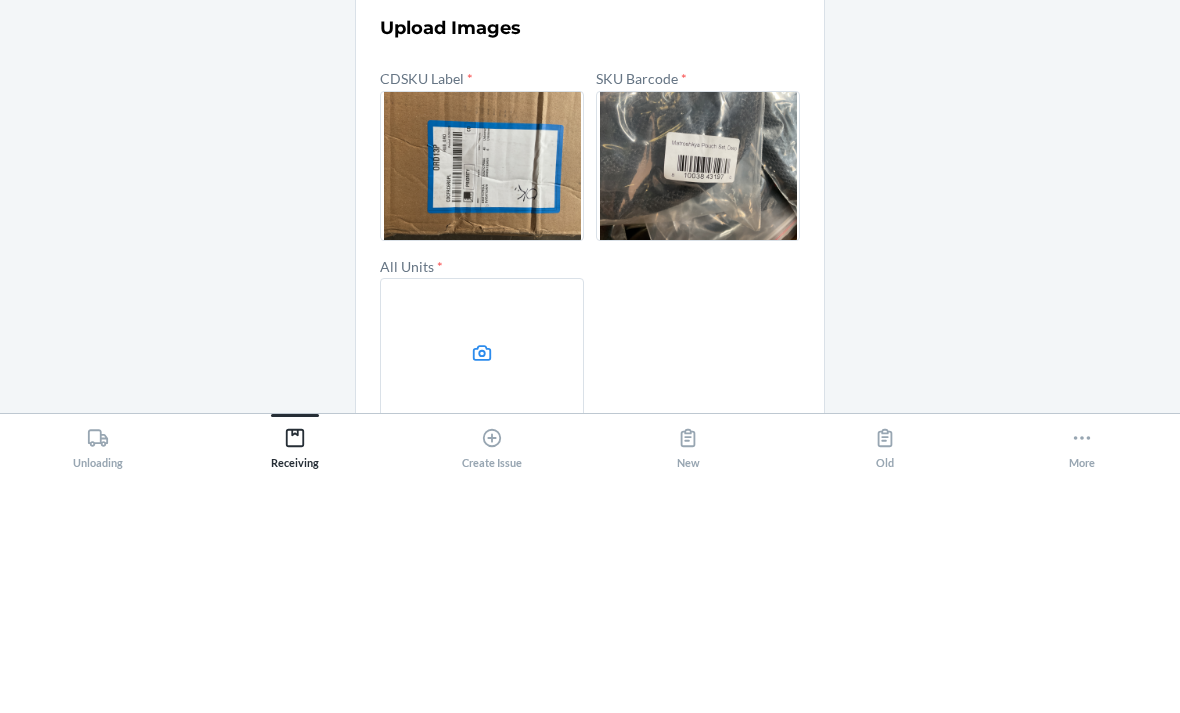 click 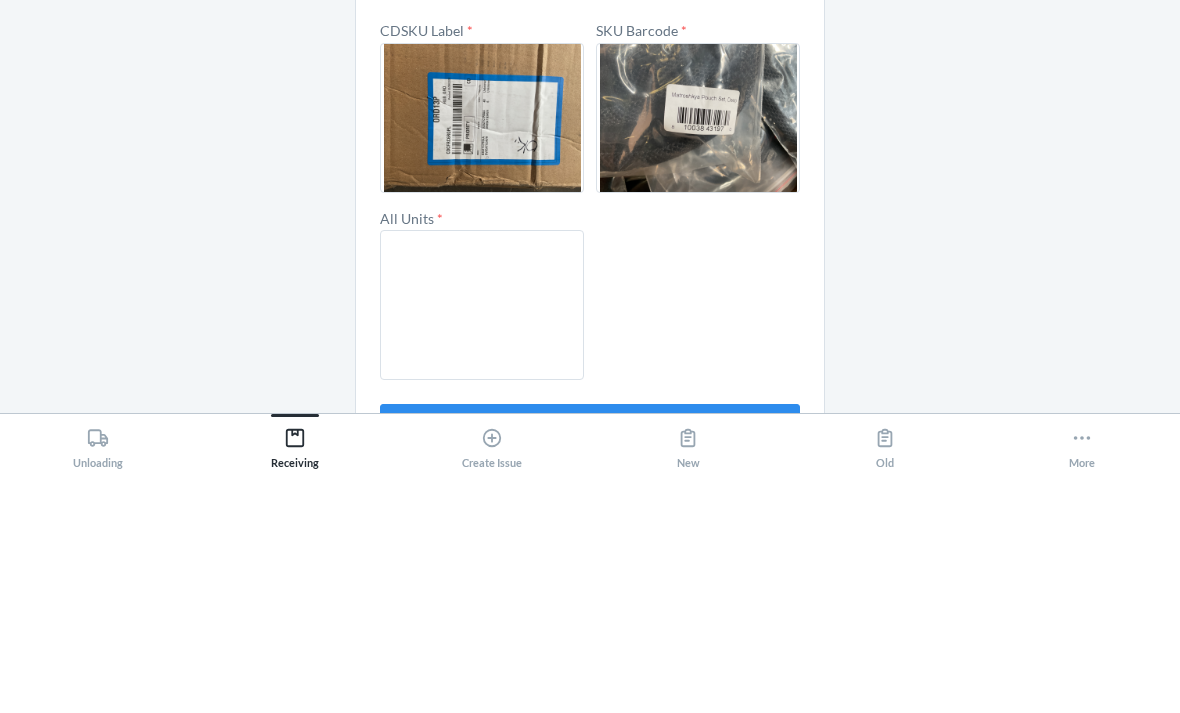 scroll, scrollTop: 47, scrollLeft: 0, axis: vertical 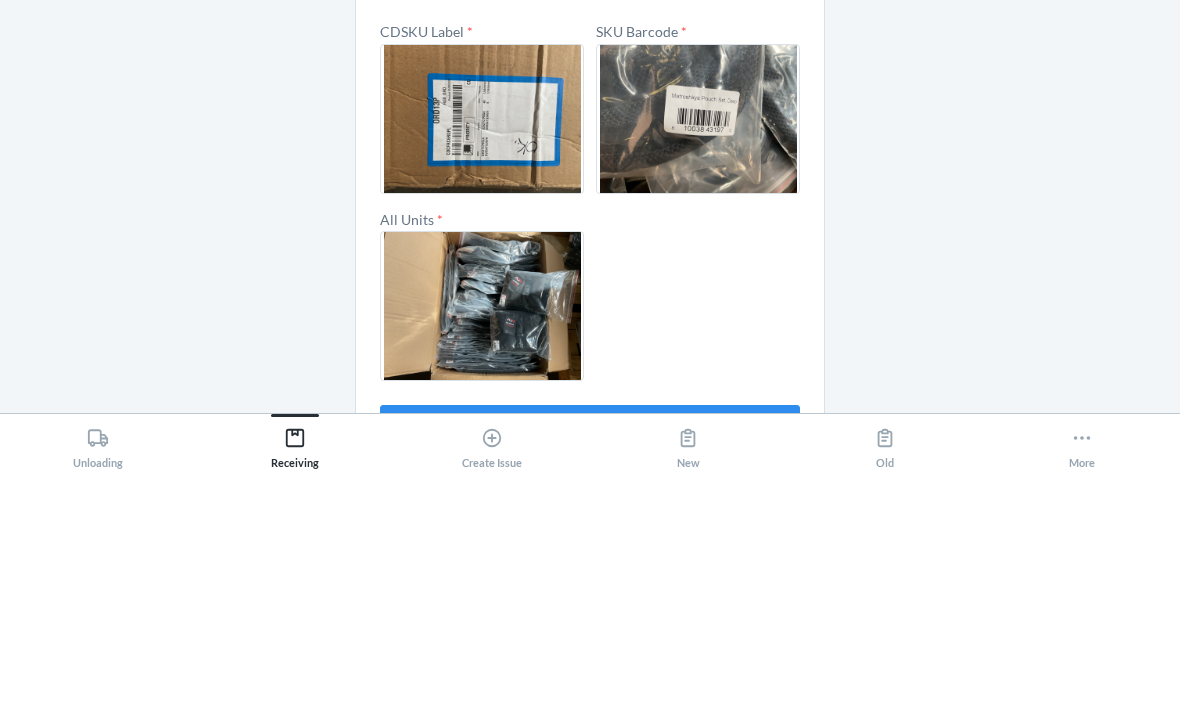 click on "Confirm" at bounding box center (590, 670) 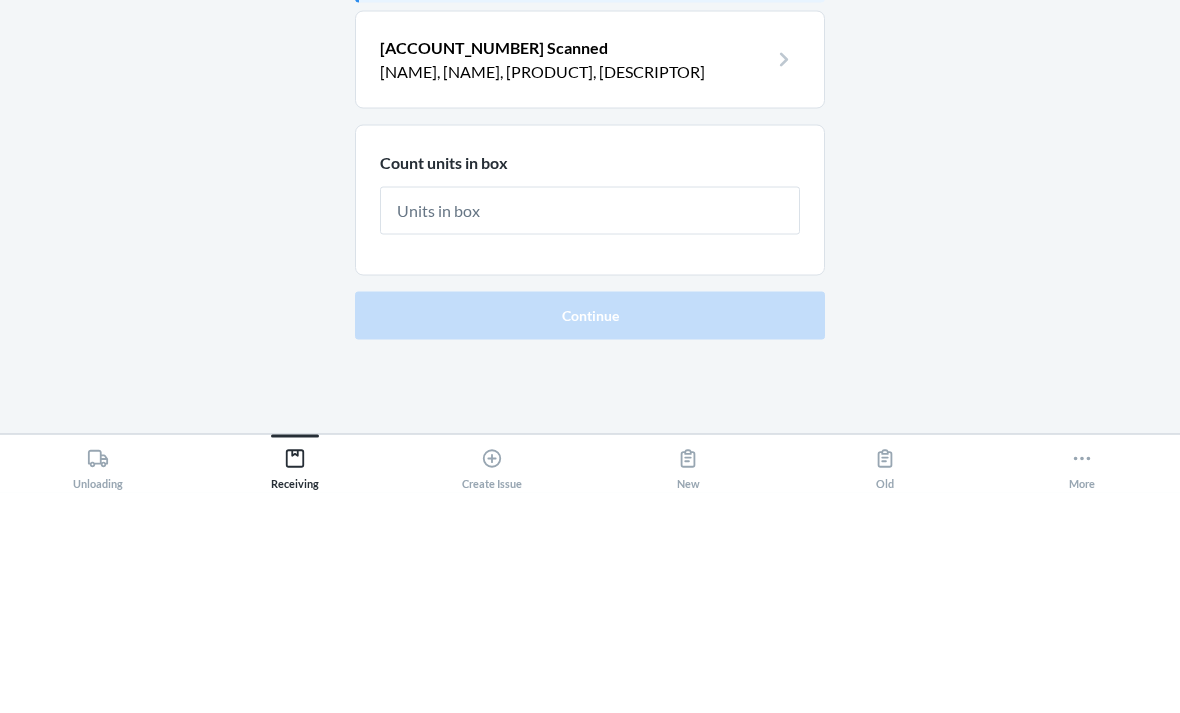 type on "2" 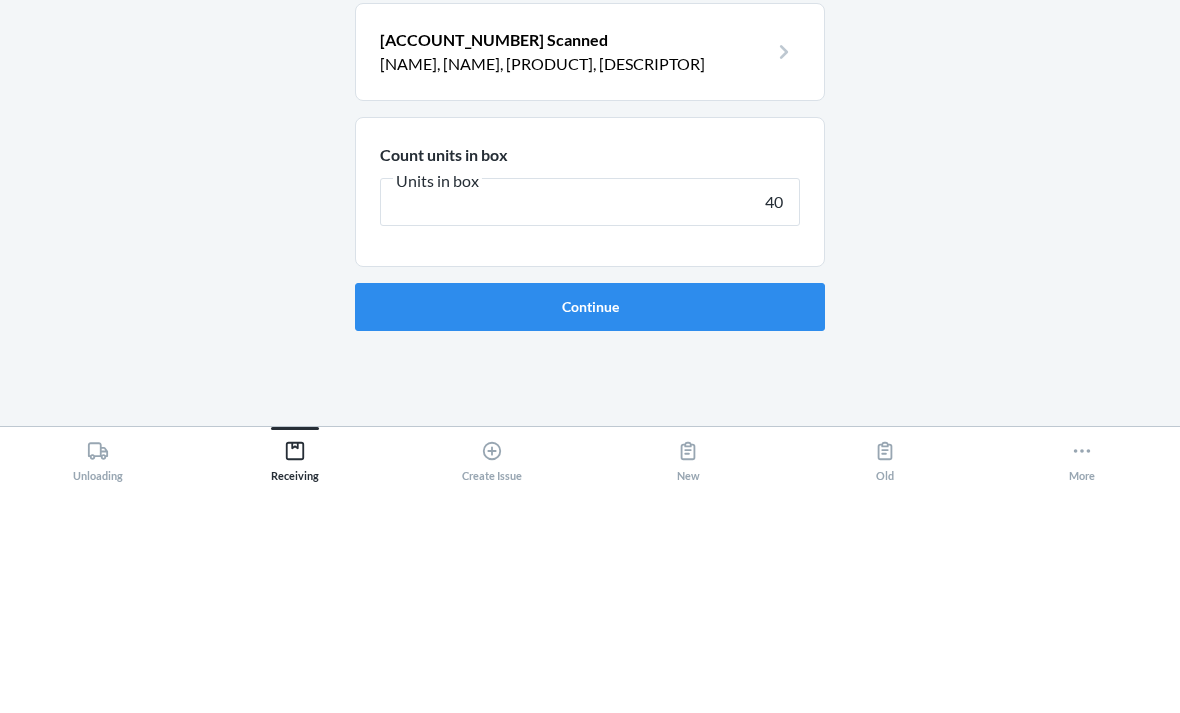 type on "40" 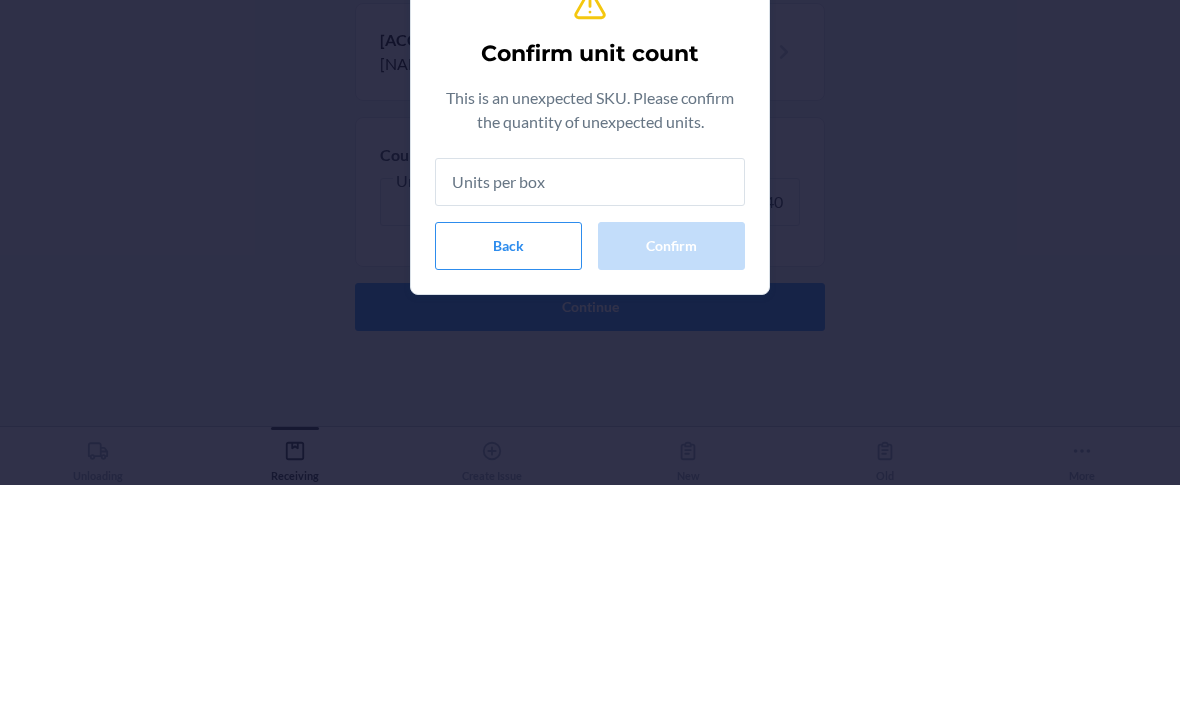 click at bounding box center (590, 410) 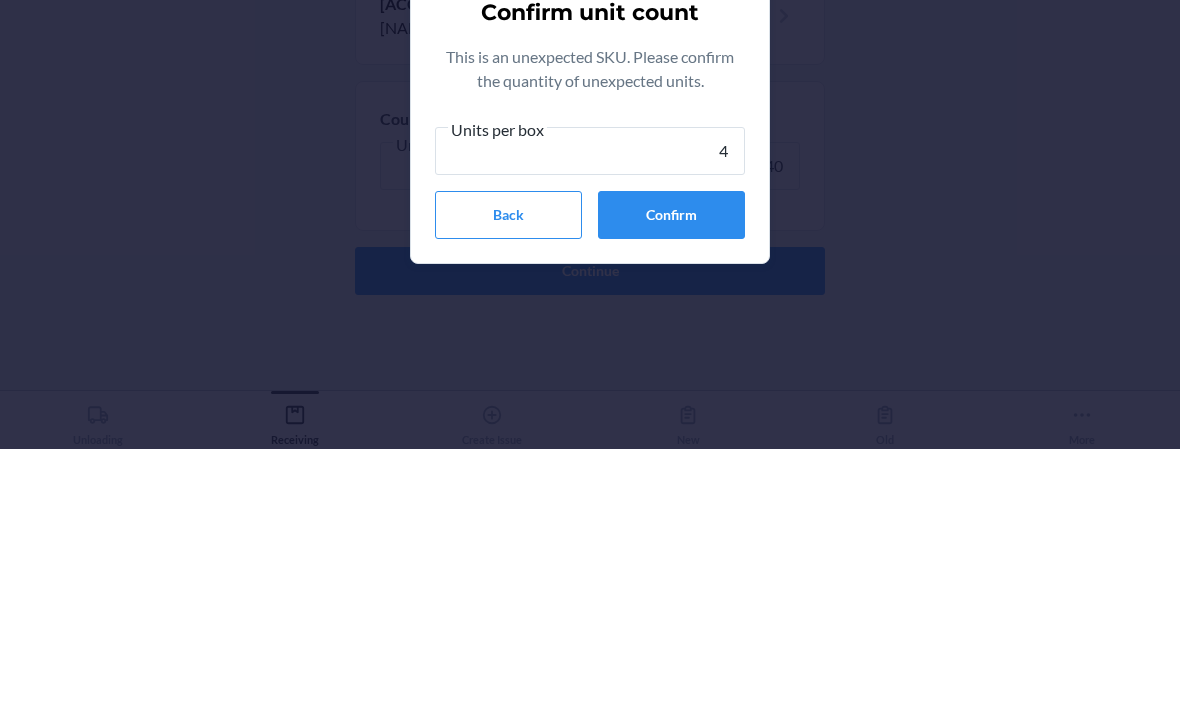 type on "40" 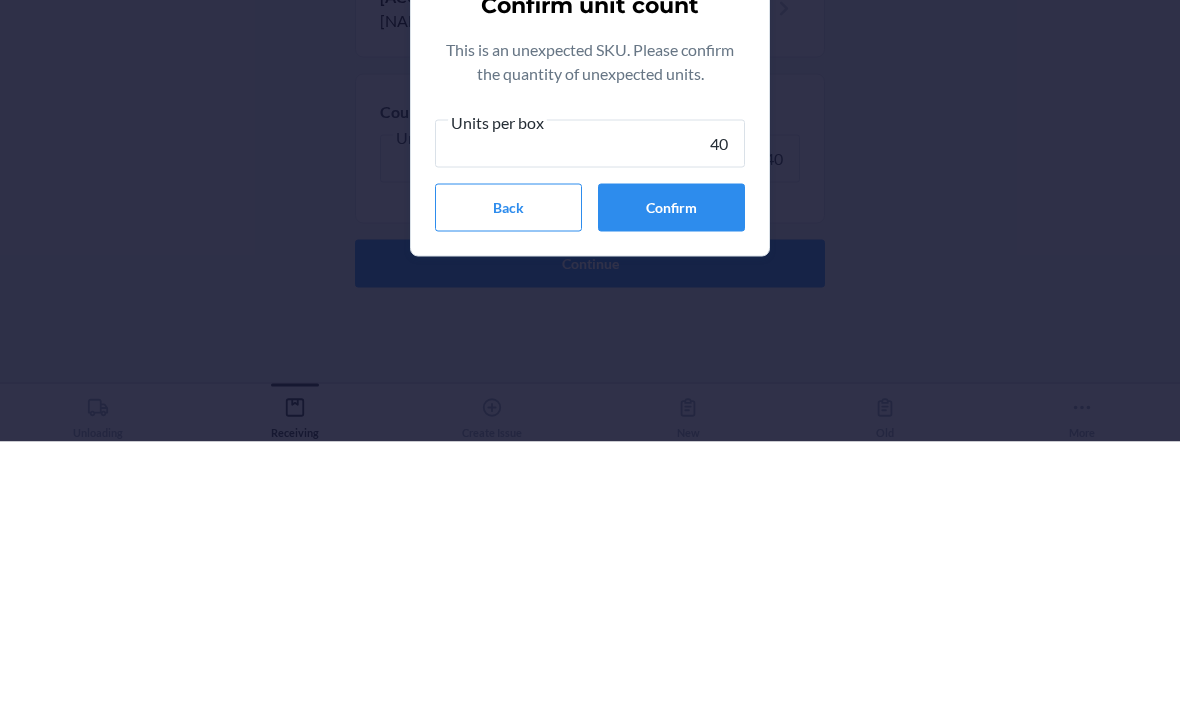 click on "Confirm" at bounding box center [671, 479] 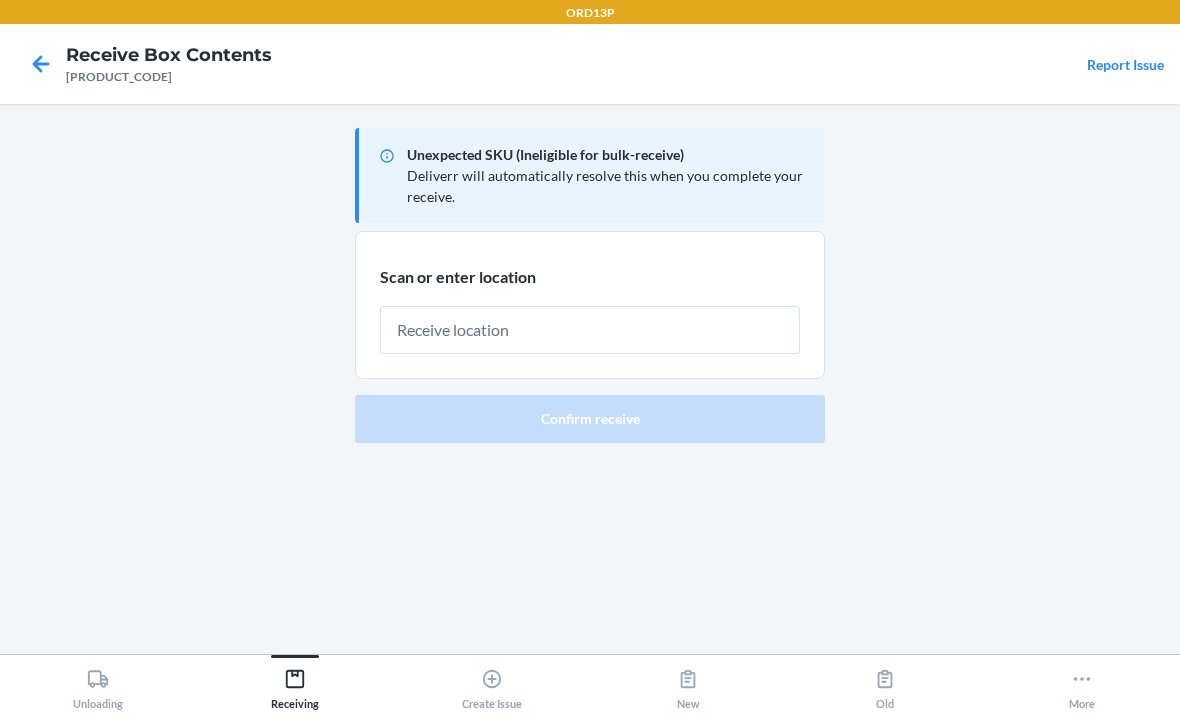click at bounding box center (590, 330) 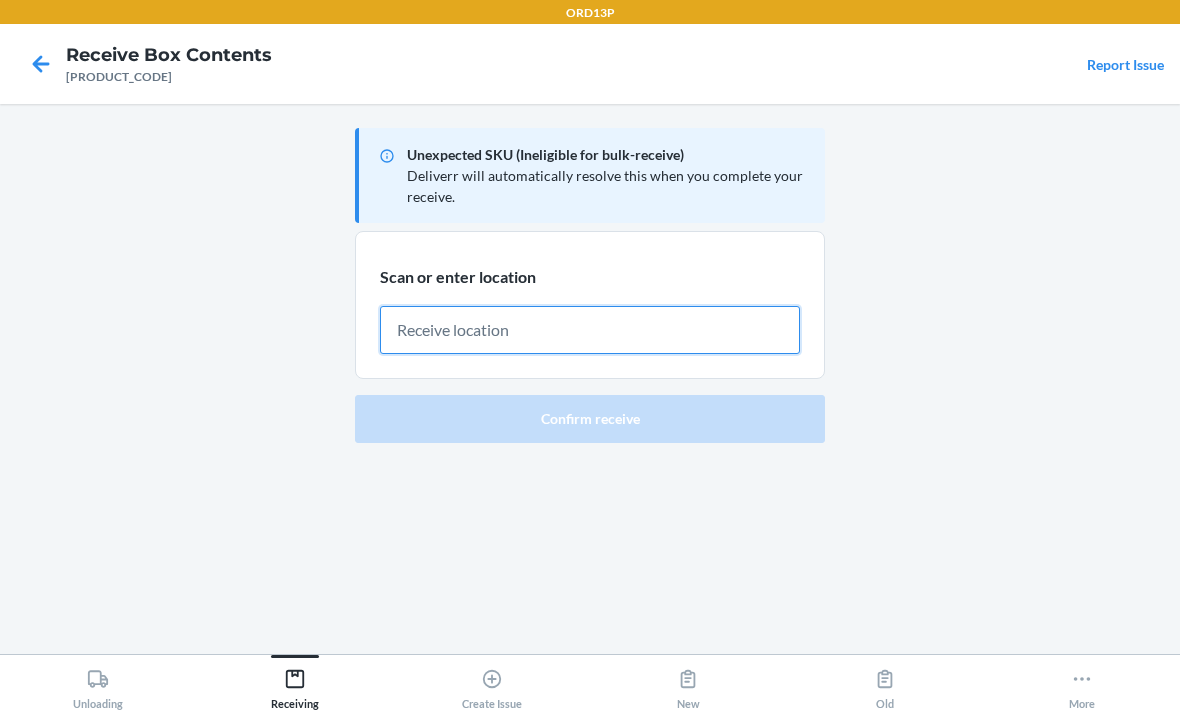 click at bounding box center [590, 330] 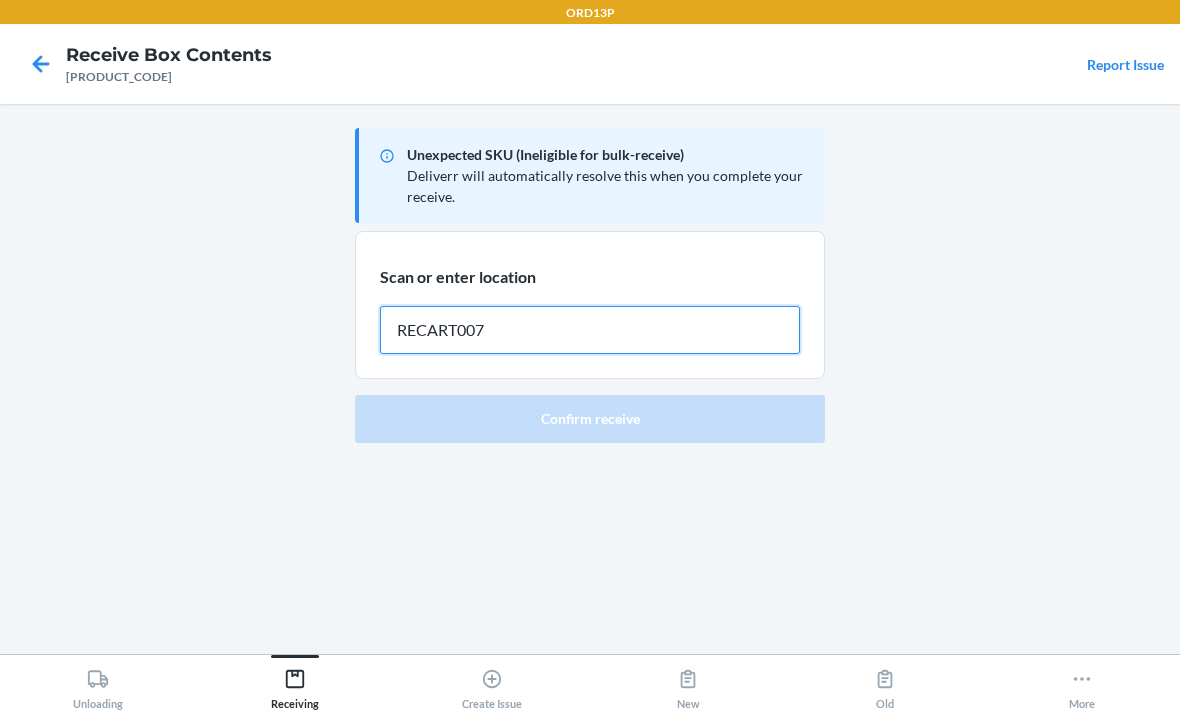 type on "RECART007" 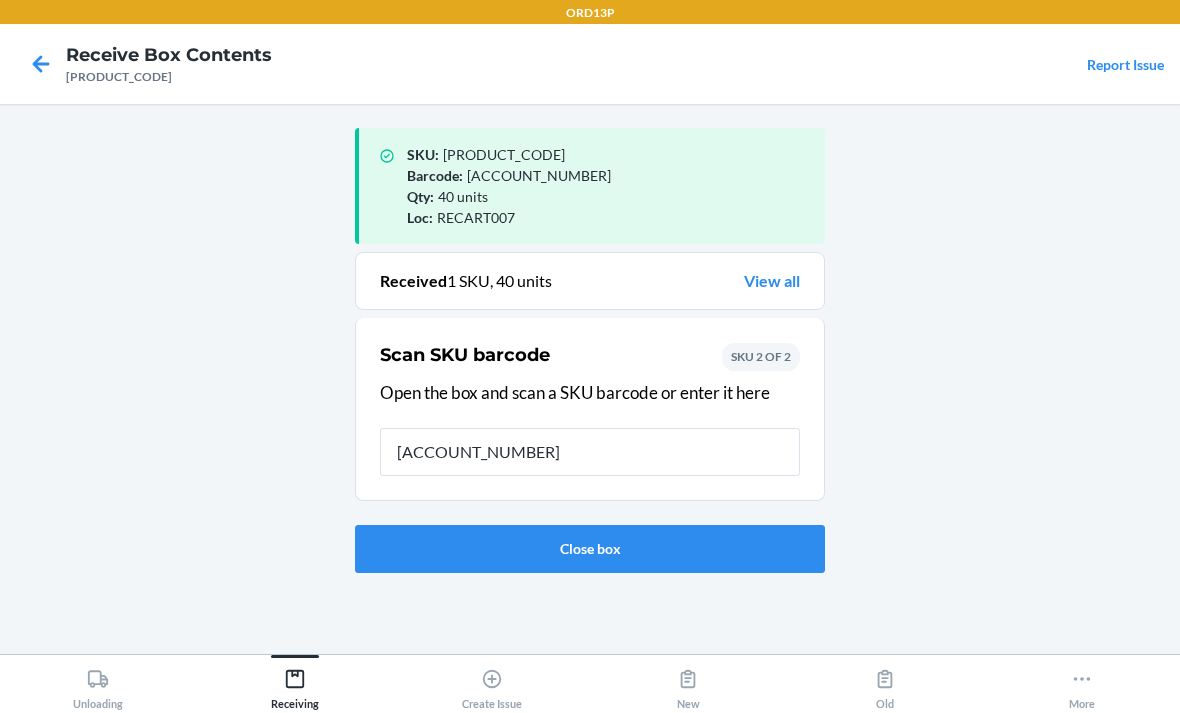 type on "[ACCOUNT_NUMBER]" 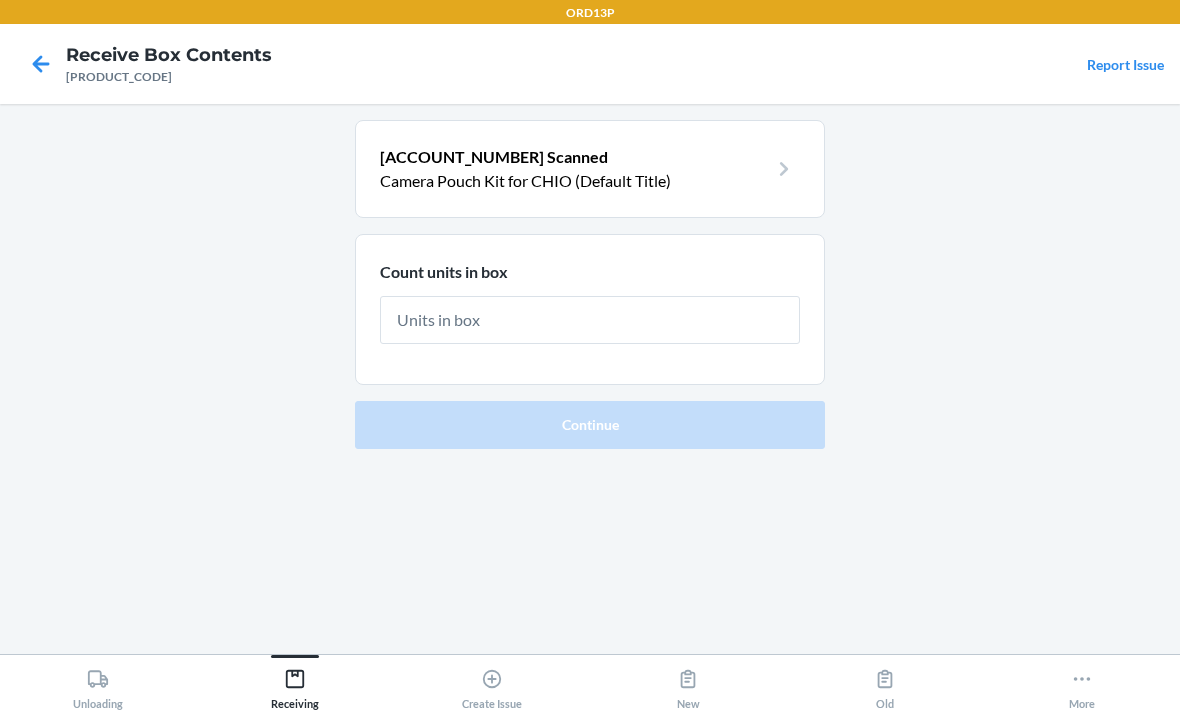 click at bounding box center (590, 320) 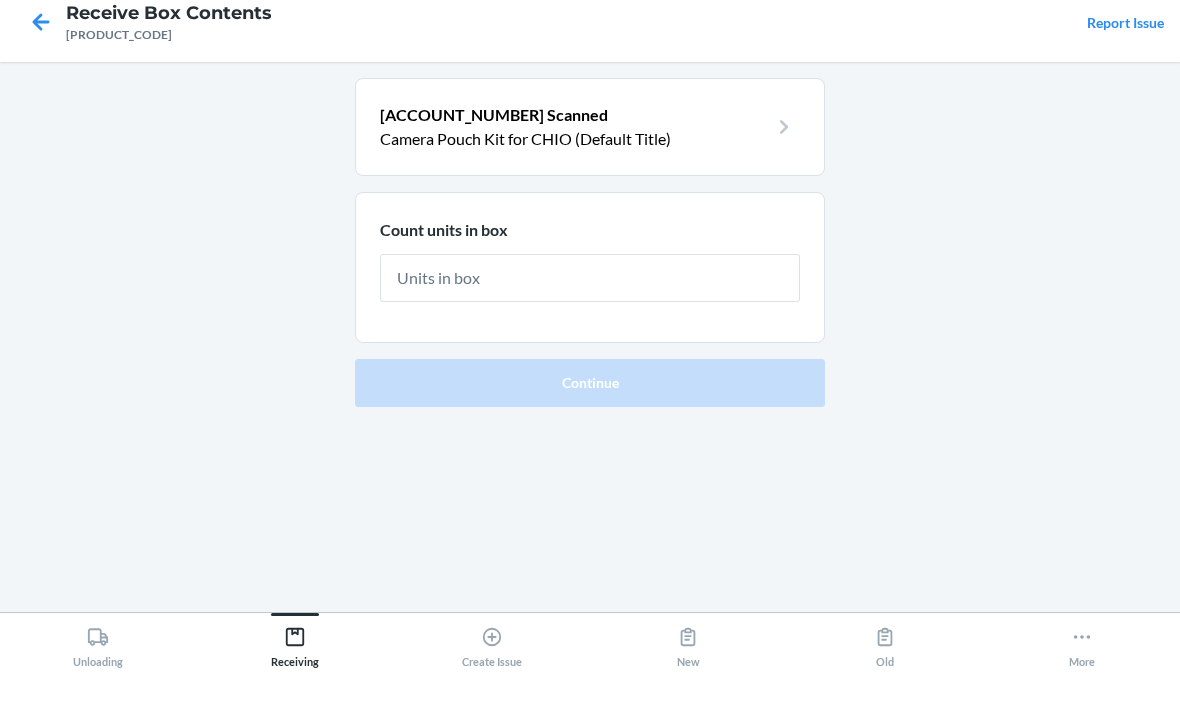 type on "6" 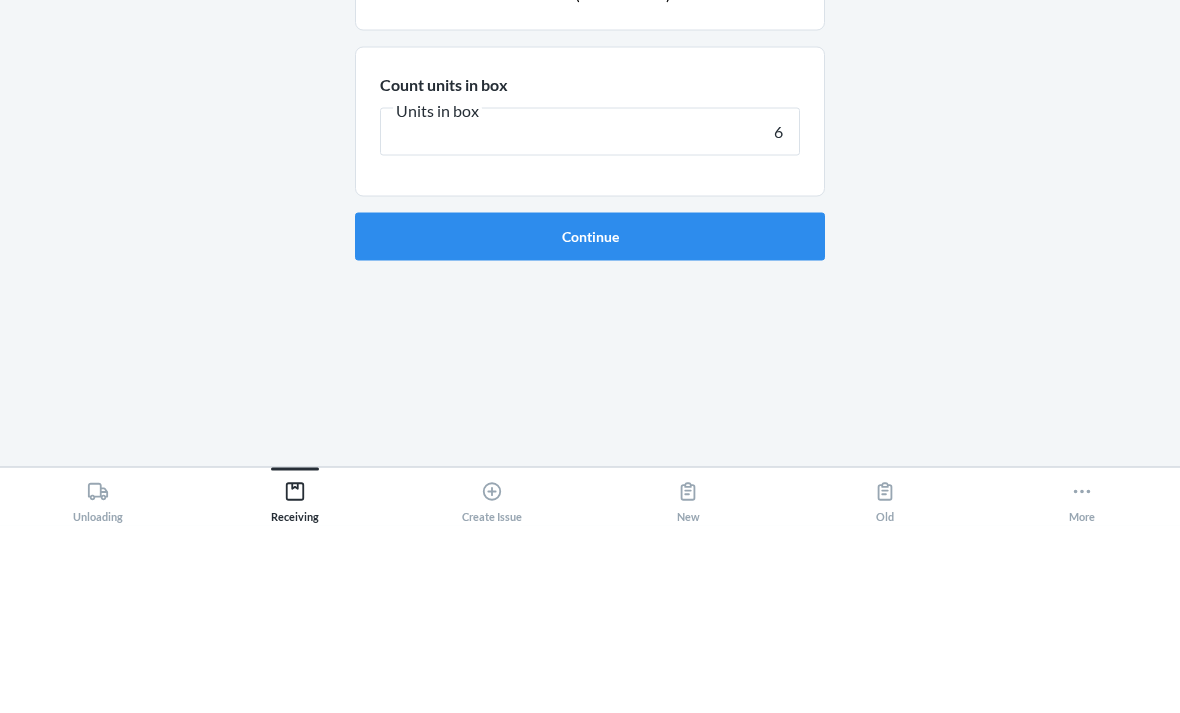 click on "Continue" at bounding box center [590, 424] 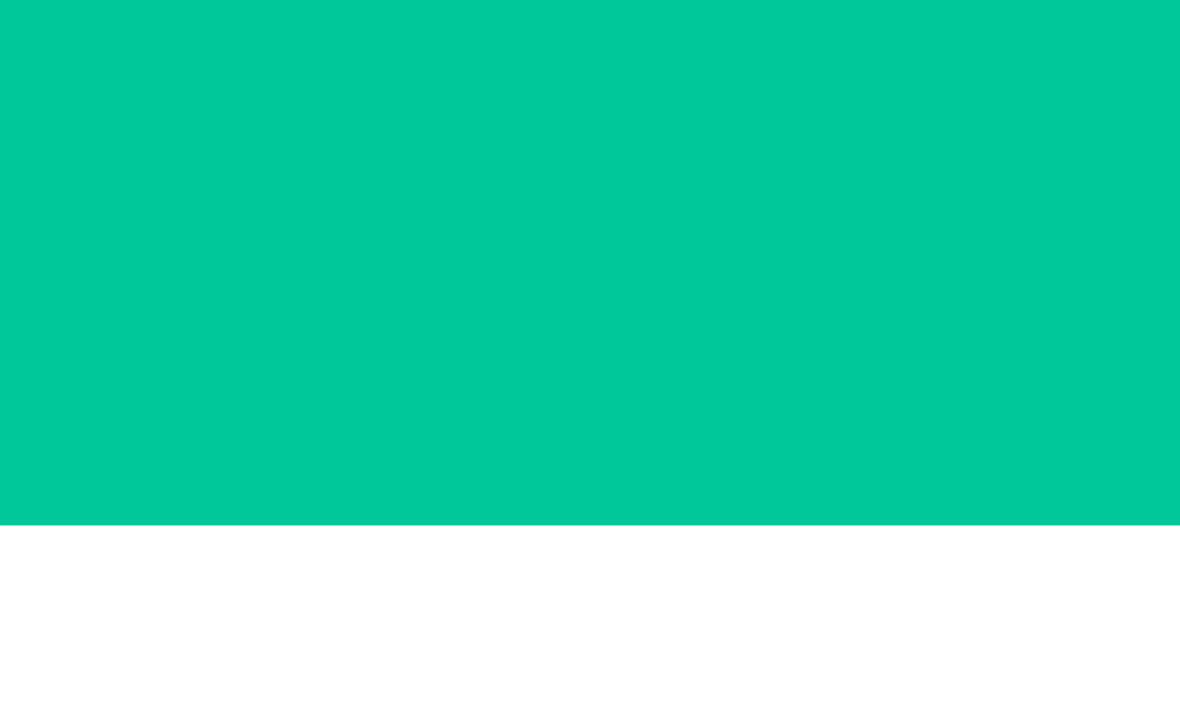 scroll, scrollTop: 64, scrollLeft: 0, axis: vertical 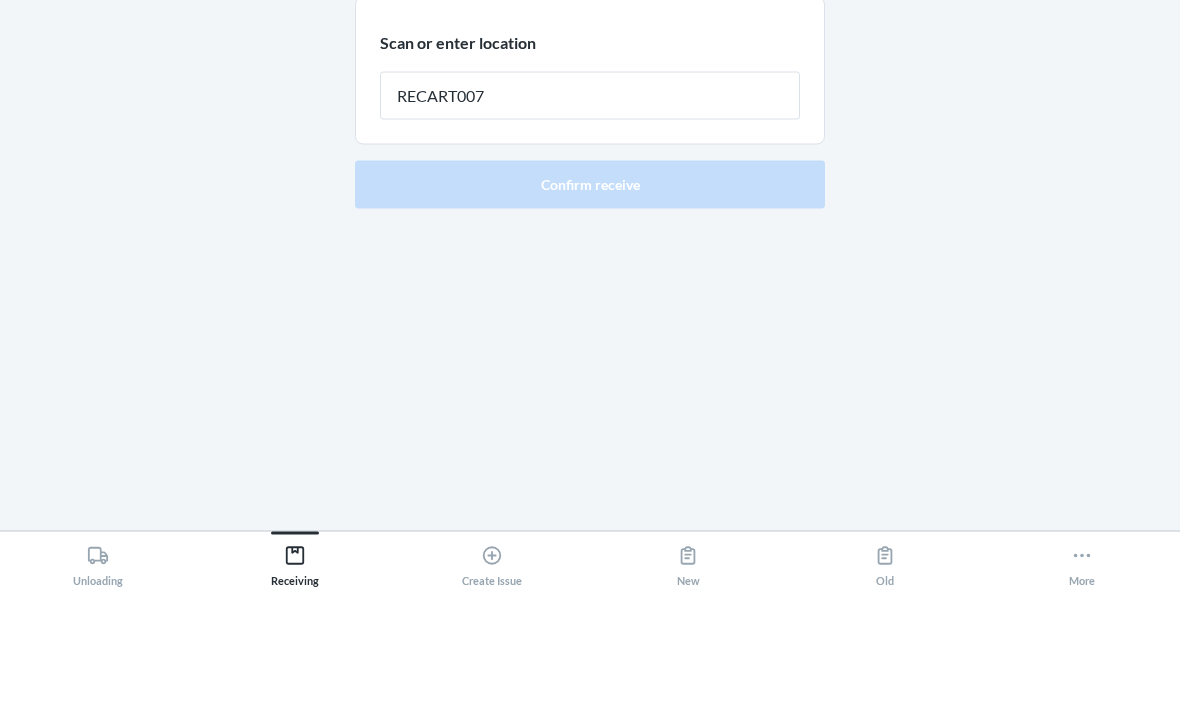 type on "RECART007" 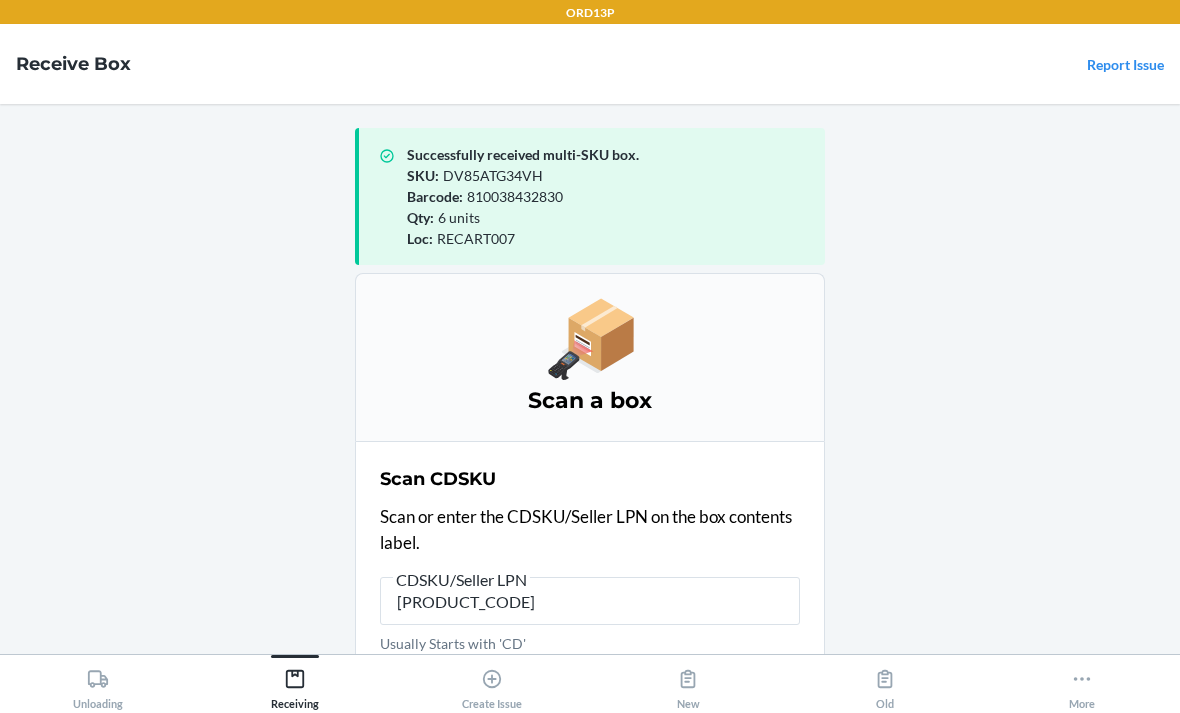 type on "[PRODUCT_CODE]" 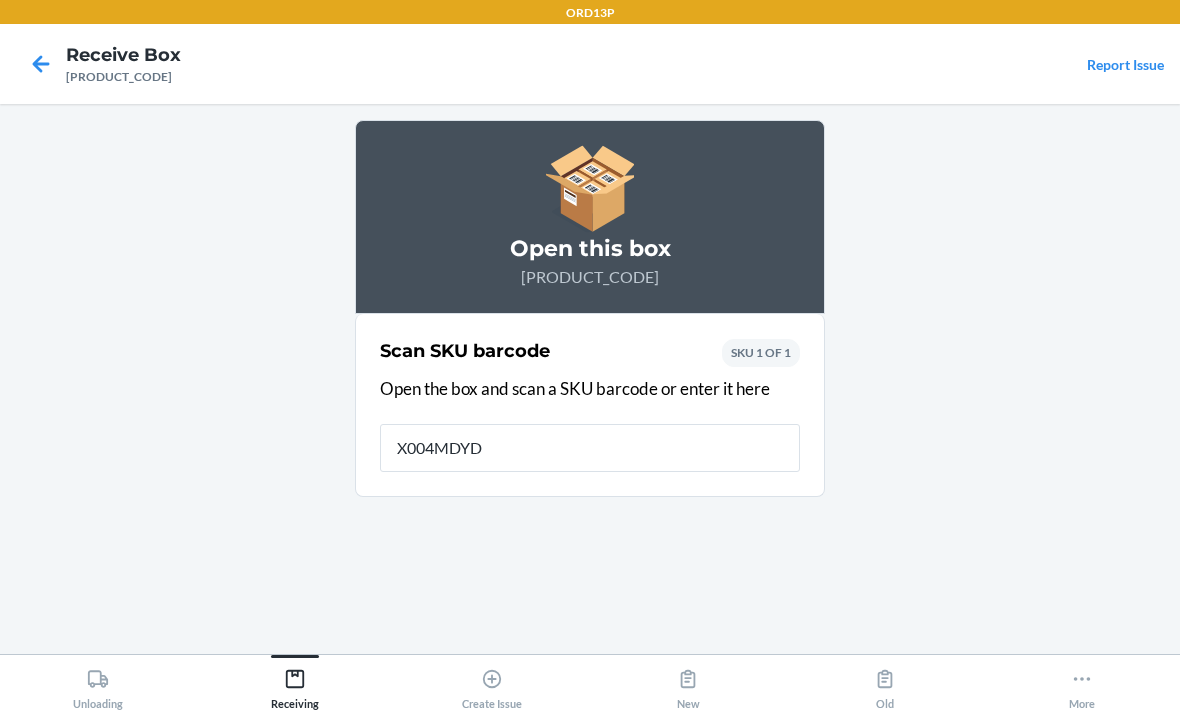 type on "X004MDYDX" 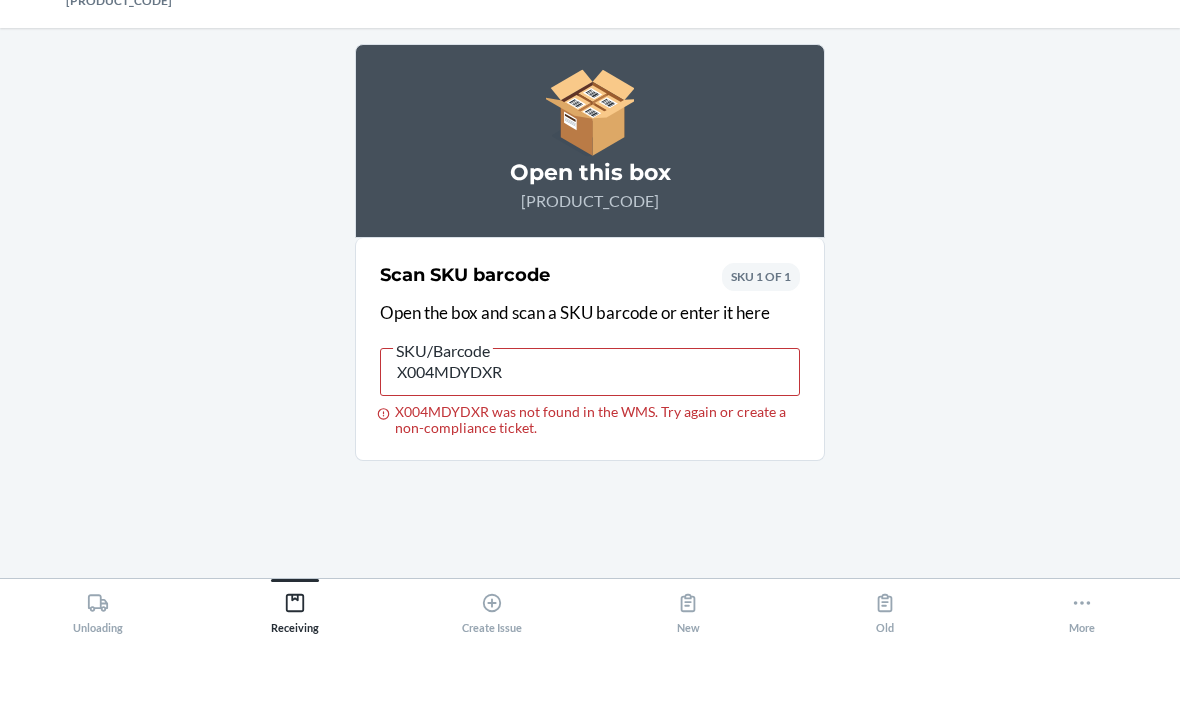 scroll, scrollTop: 0, scrollLeft: 0, axis: both 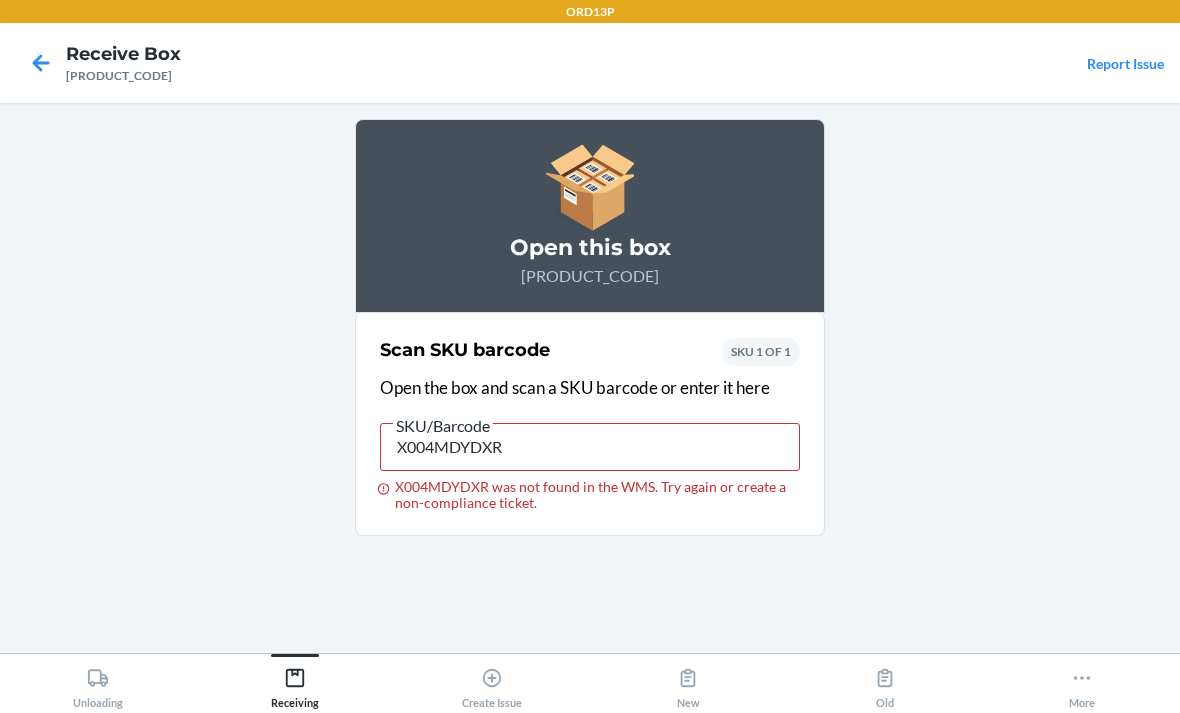 click 